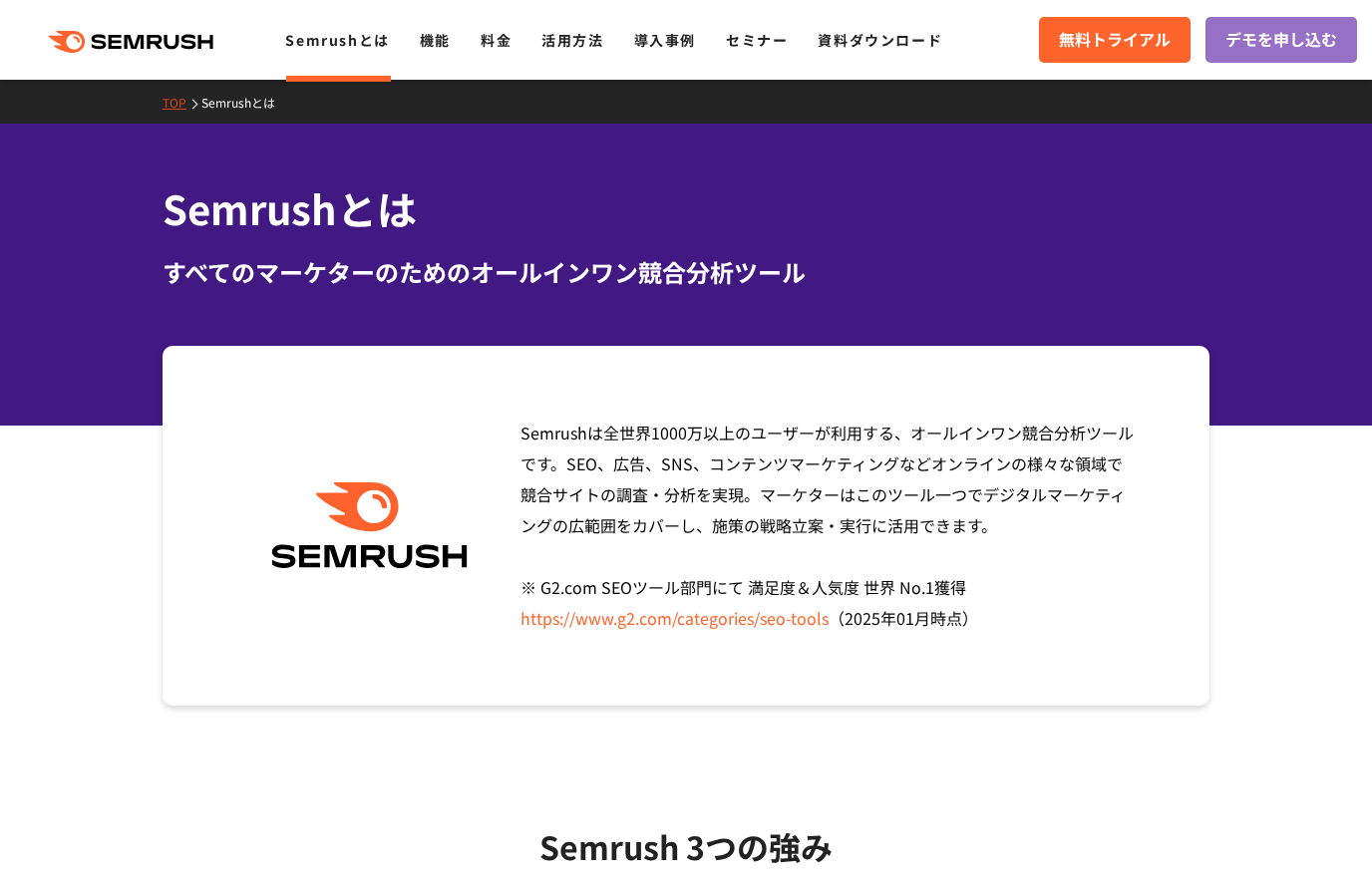 scroll, scrollTop: 0, scrollLeft: 0, axis: both 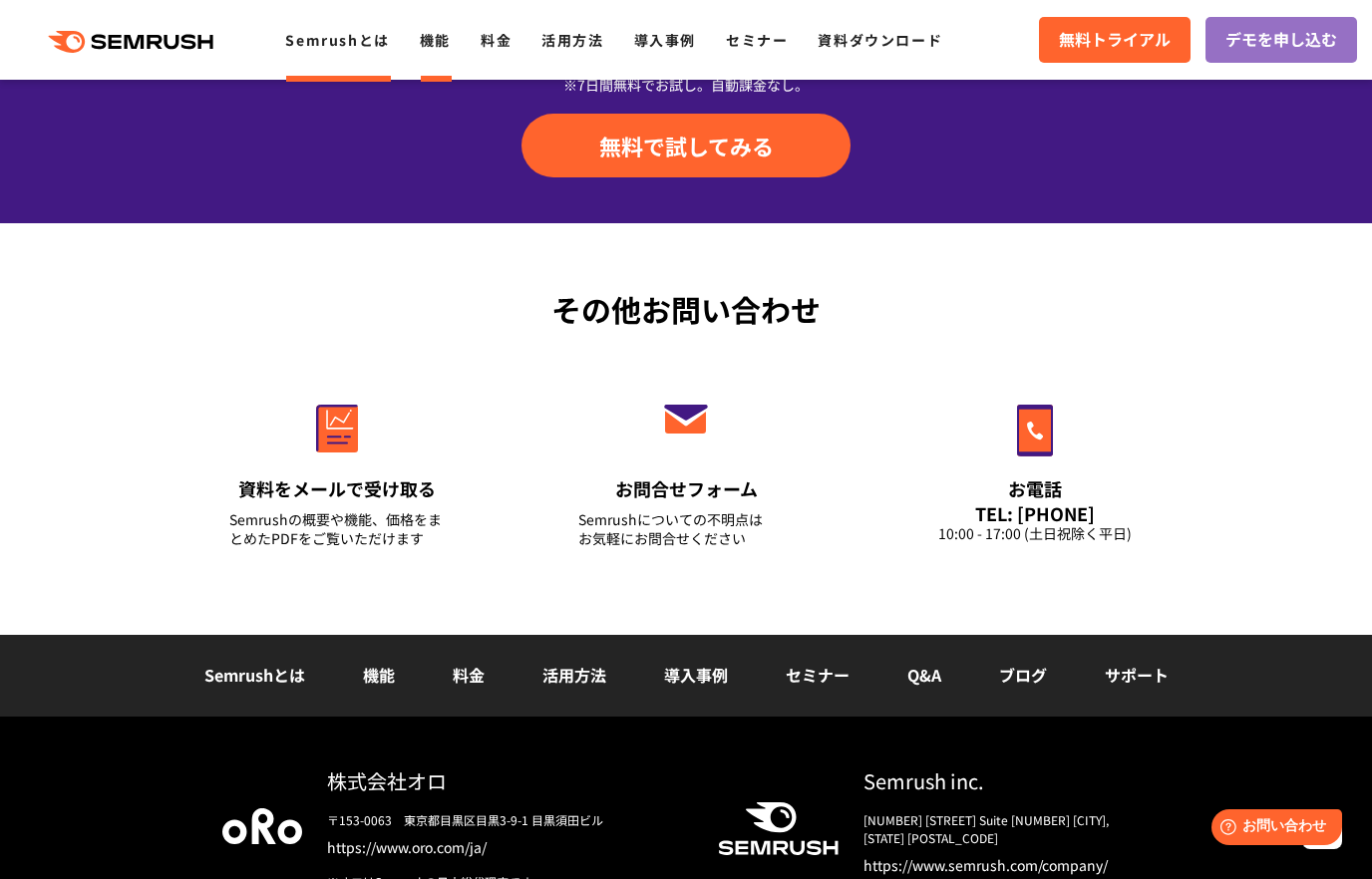 click on "機能" at bounding box center (435, 40) 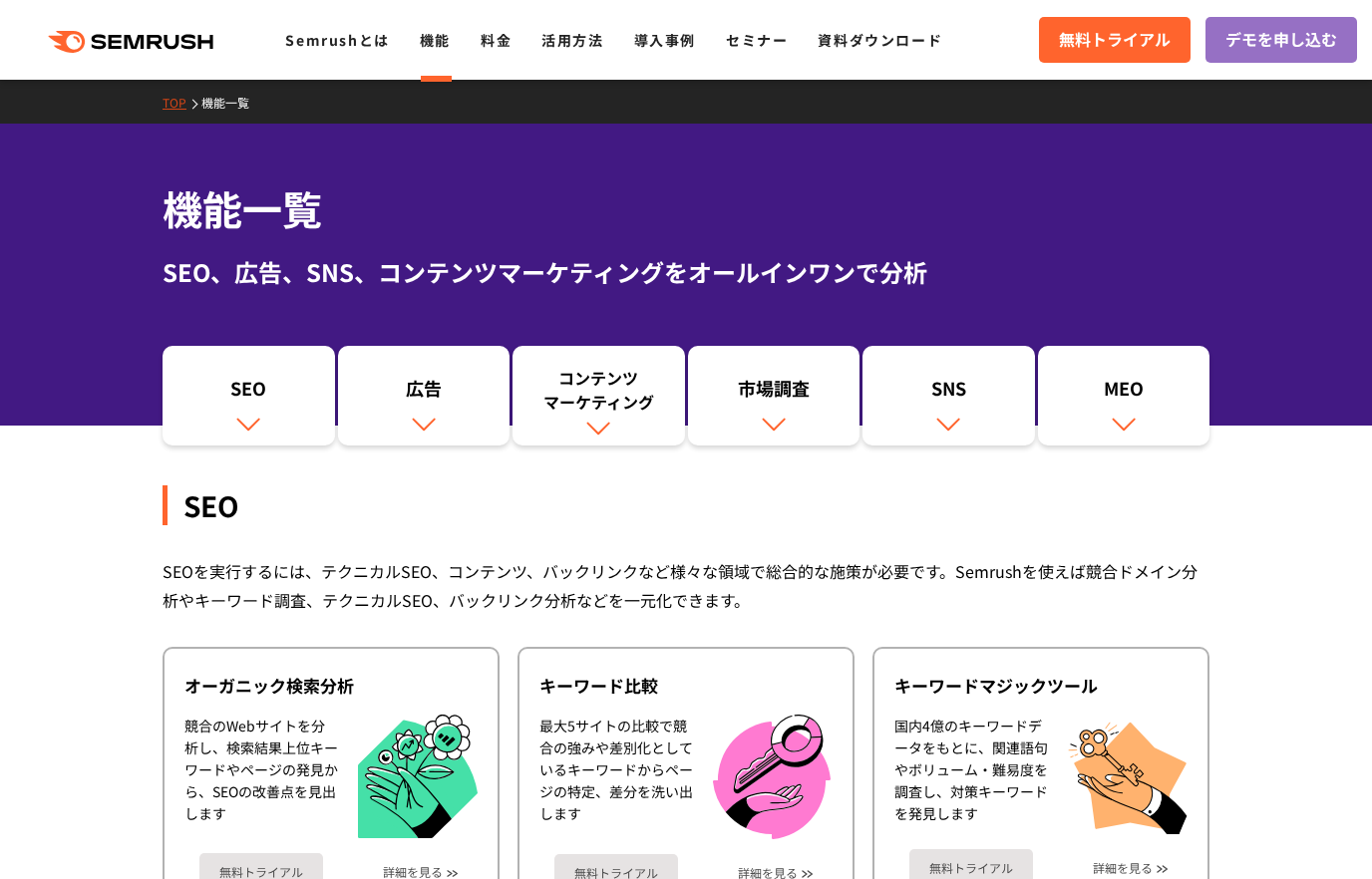 scroll, scrollTop: 399, scrollLeft: 0, axis: vertical 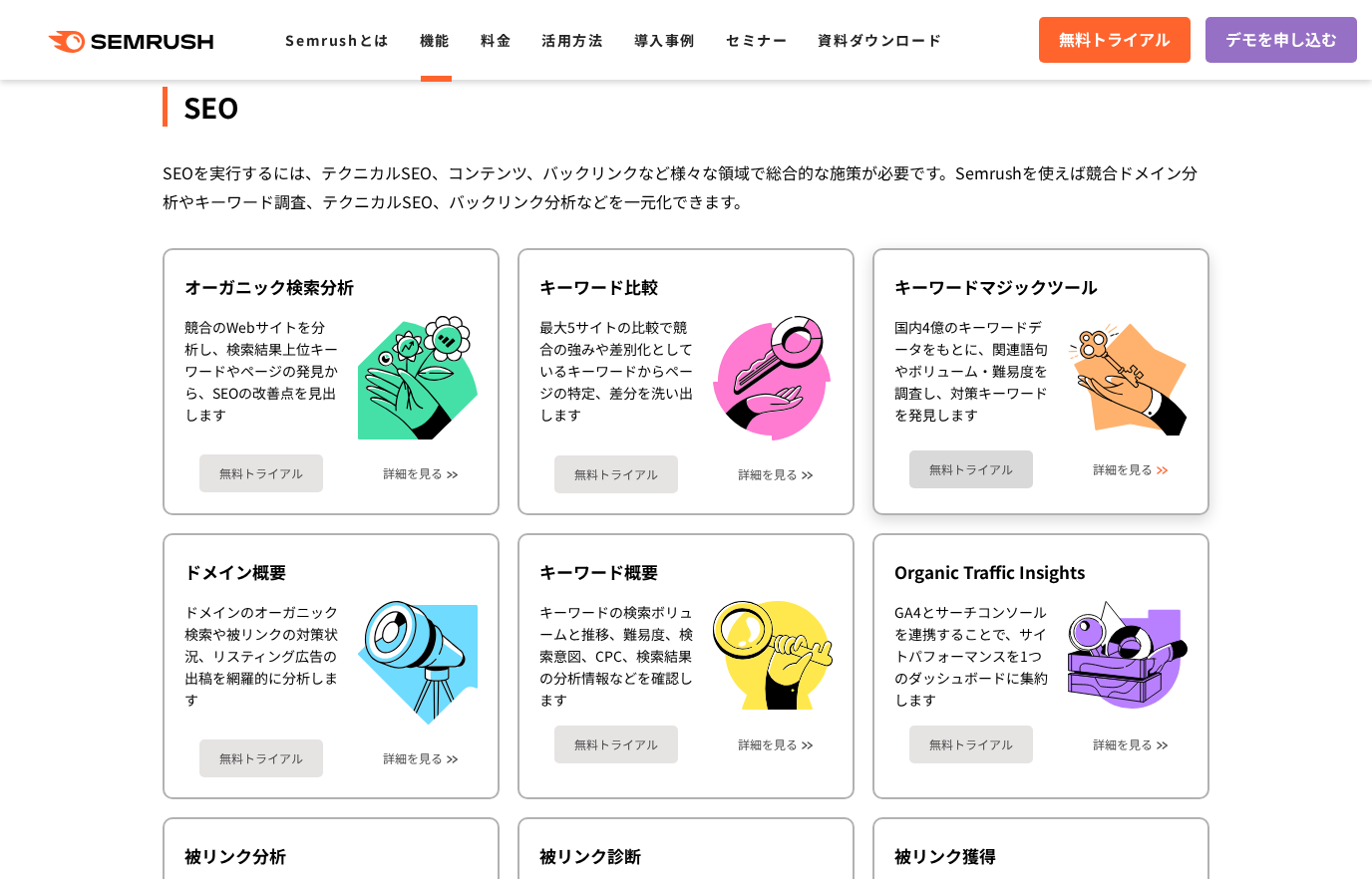 click on "詳細を見る" at bounding box center (1123, 469) 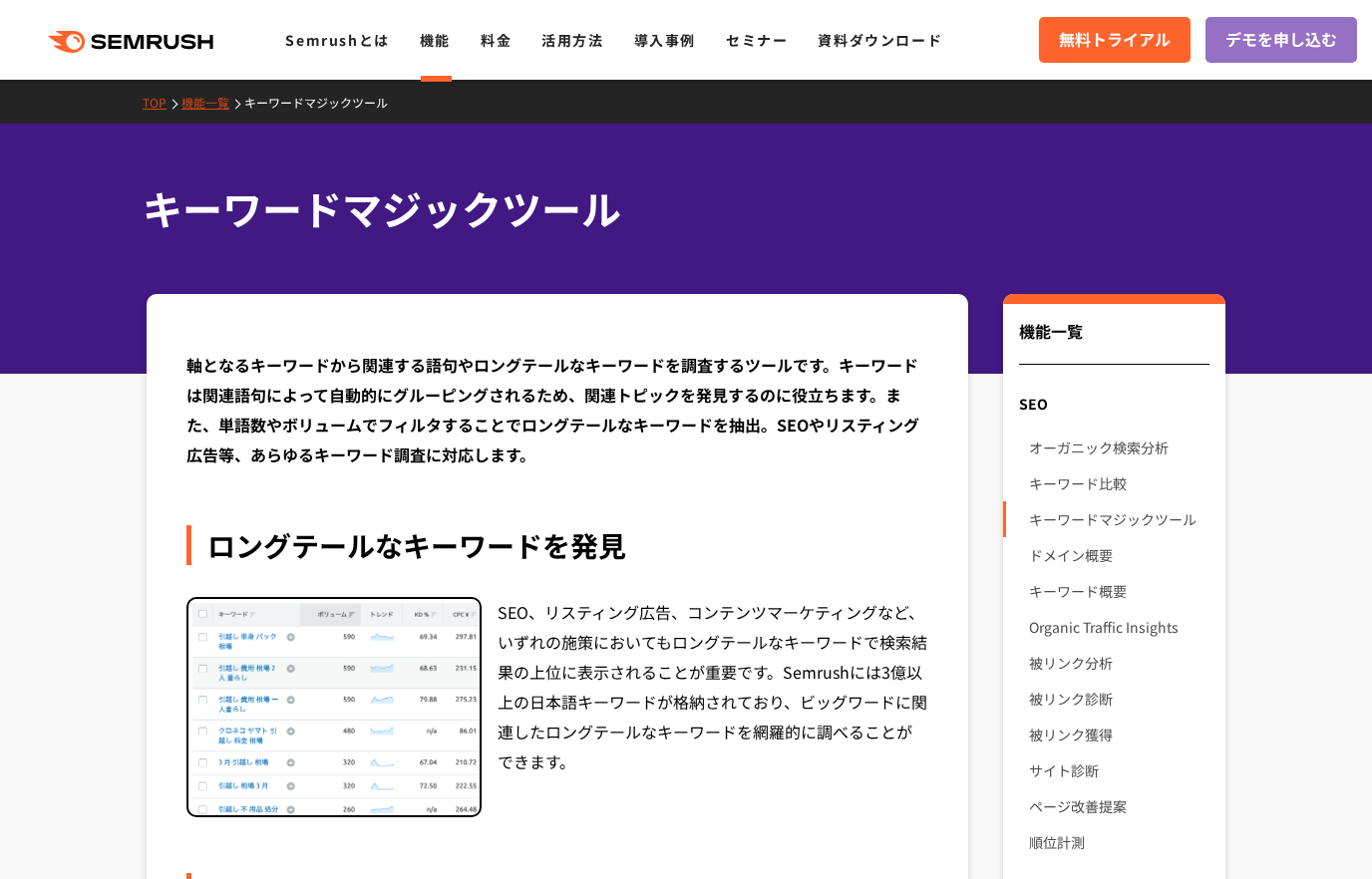 scroll, scrollTop: 0, scrollLeft: 0, axis: both 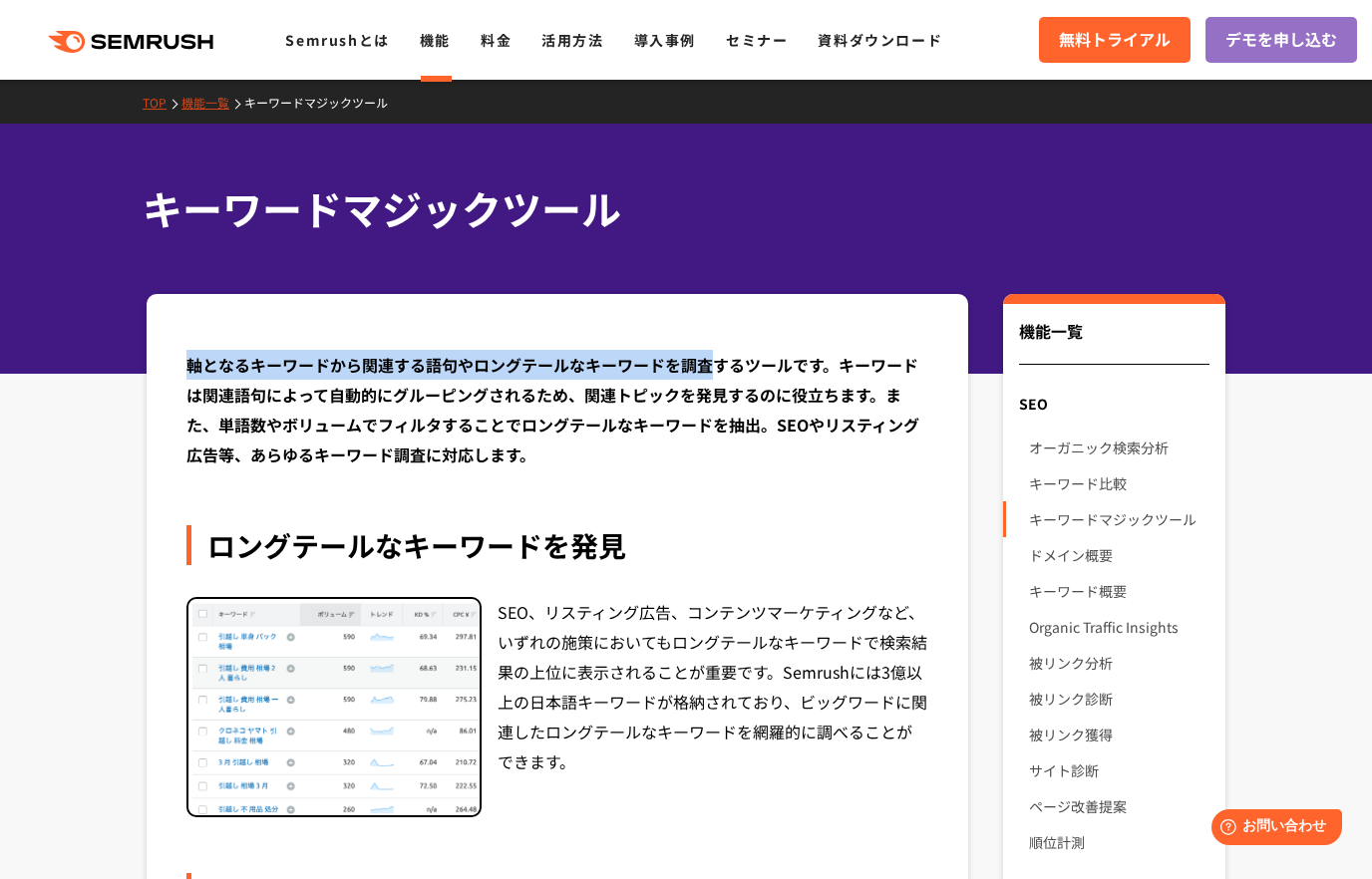 drag, startPoint x: 184, startPoint y: 363, endPoint x: 719, endPoint y: 377, distance: 535.1831 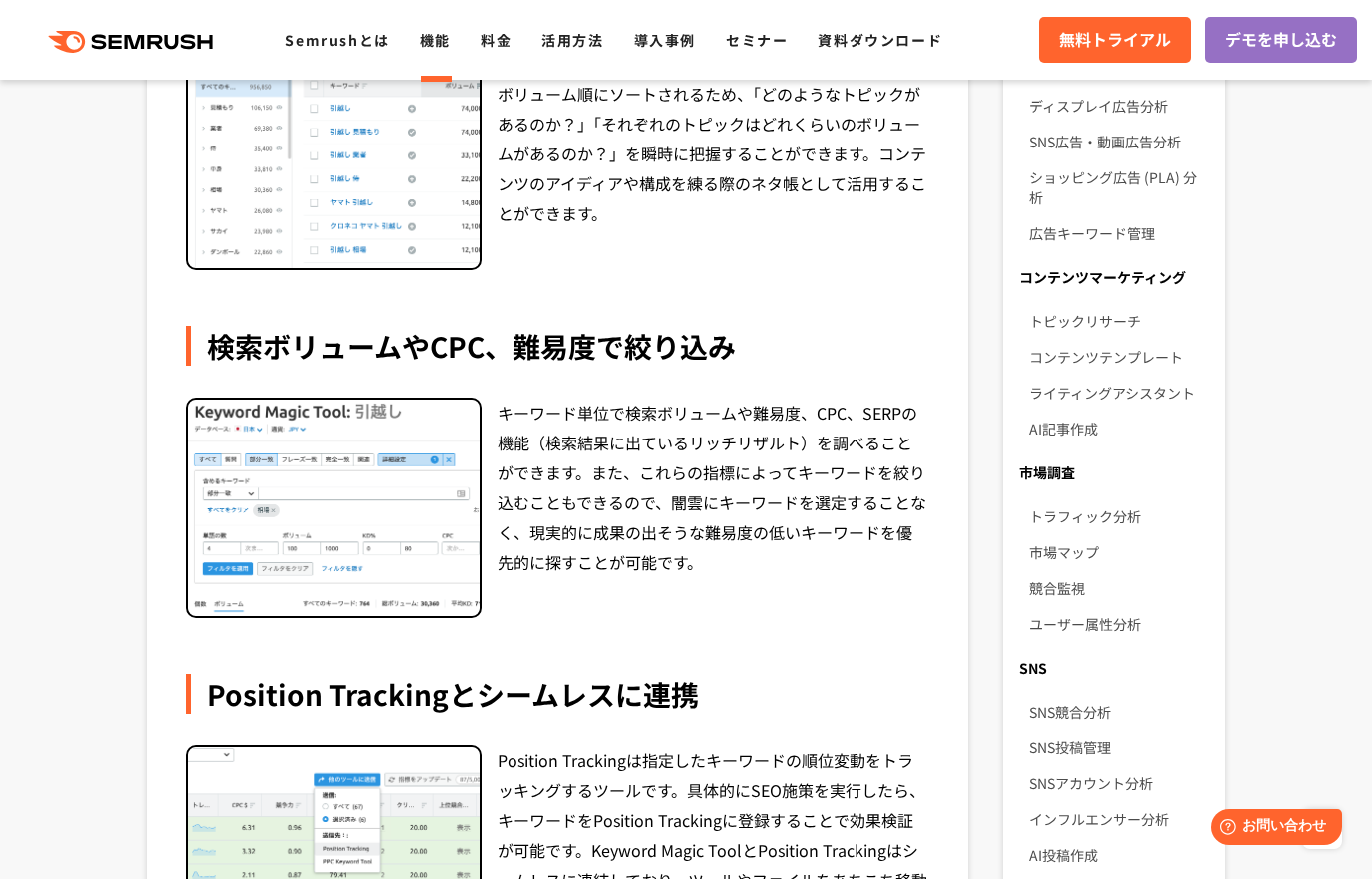 scroll, scrollTop: 897, scrollLeft: 0, axis: vertical 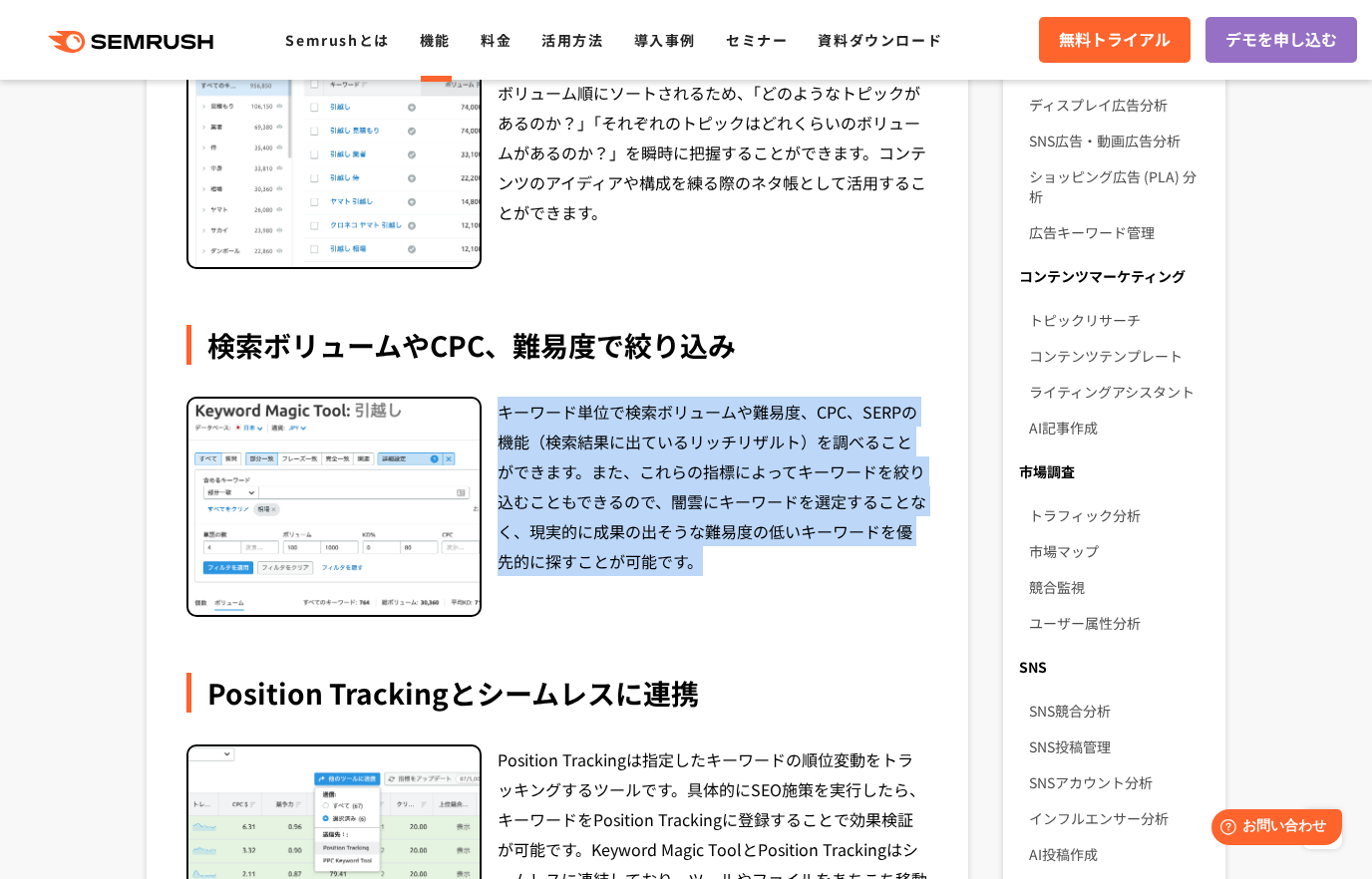 drag, startPoint x: 501, startPoint y: 414, endPoint x: 740, endPoint y: 566, distance: 283.2402 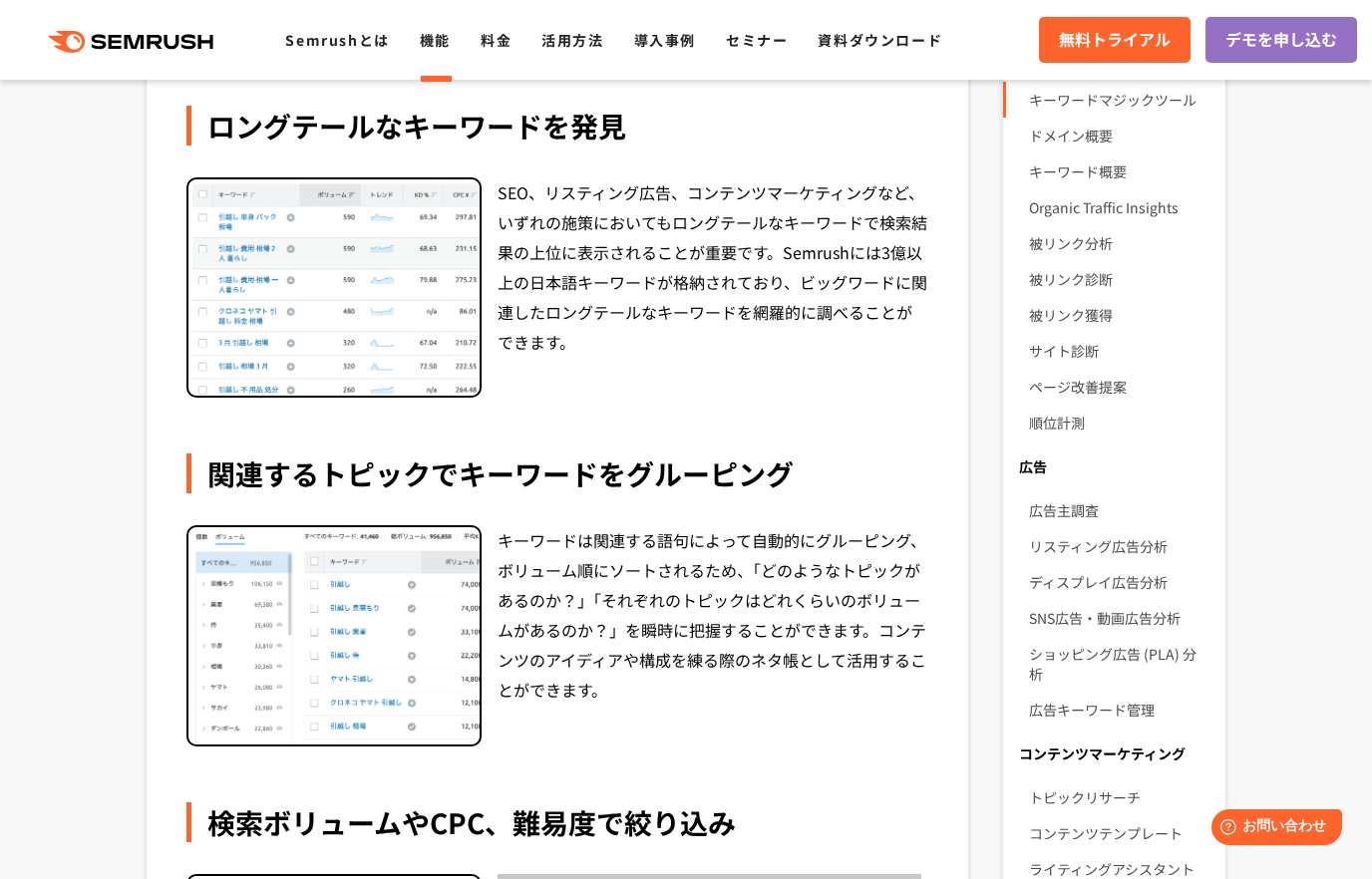 scroll, scrollTop: 299, scrollLeft: 0, axis: vertical 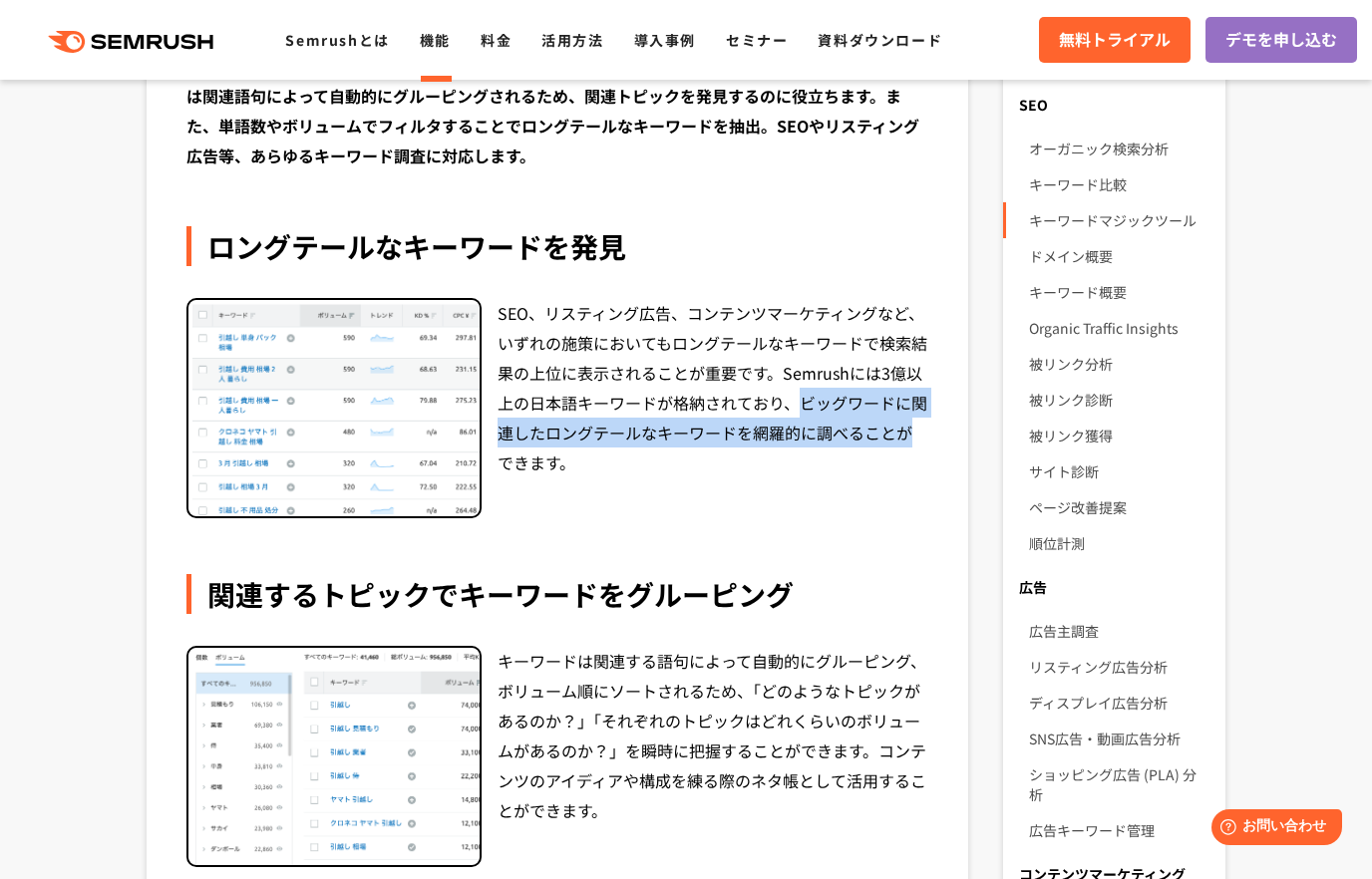 drag, startPoint x: 801, startPoint y: 400, endPoint x: 913, endPoint y: 437, distance: 117.95338 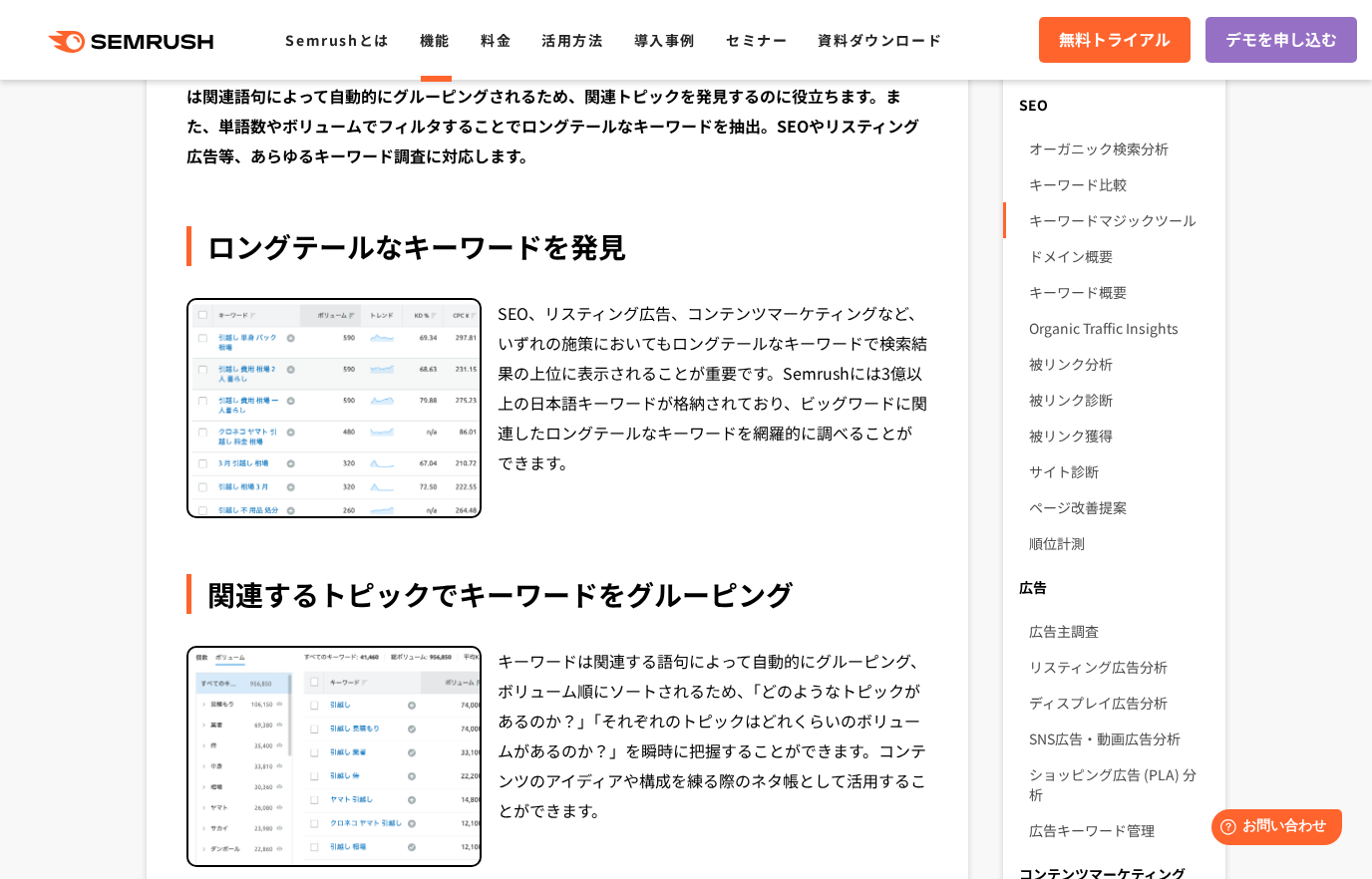 click on "軸となるキーワードから関連する語句やロングテールなキーワードを調査するツールです。キーワードは関連語句によって自動的にグルーピングされるため、関連トピックを発見するのに役立ちます。また、単語数やボリュームでフィルタすることでロングテールなキーワードを抽出。SEOやリスティング広告等、あらゆるキーワード調査に対応します。
ロングテールなキーワードを発見
関連するトピックでキーワードをグルーピング" at bounding box center [686, 1068] 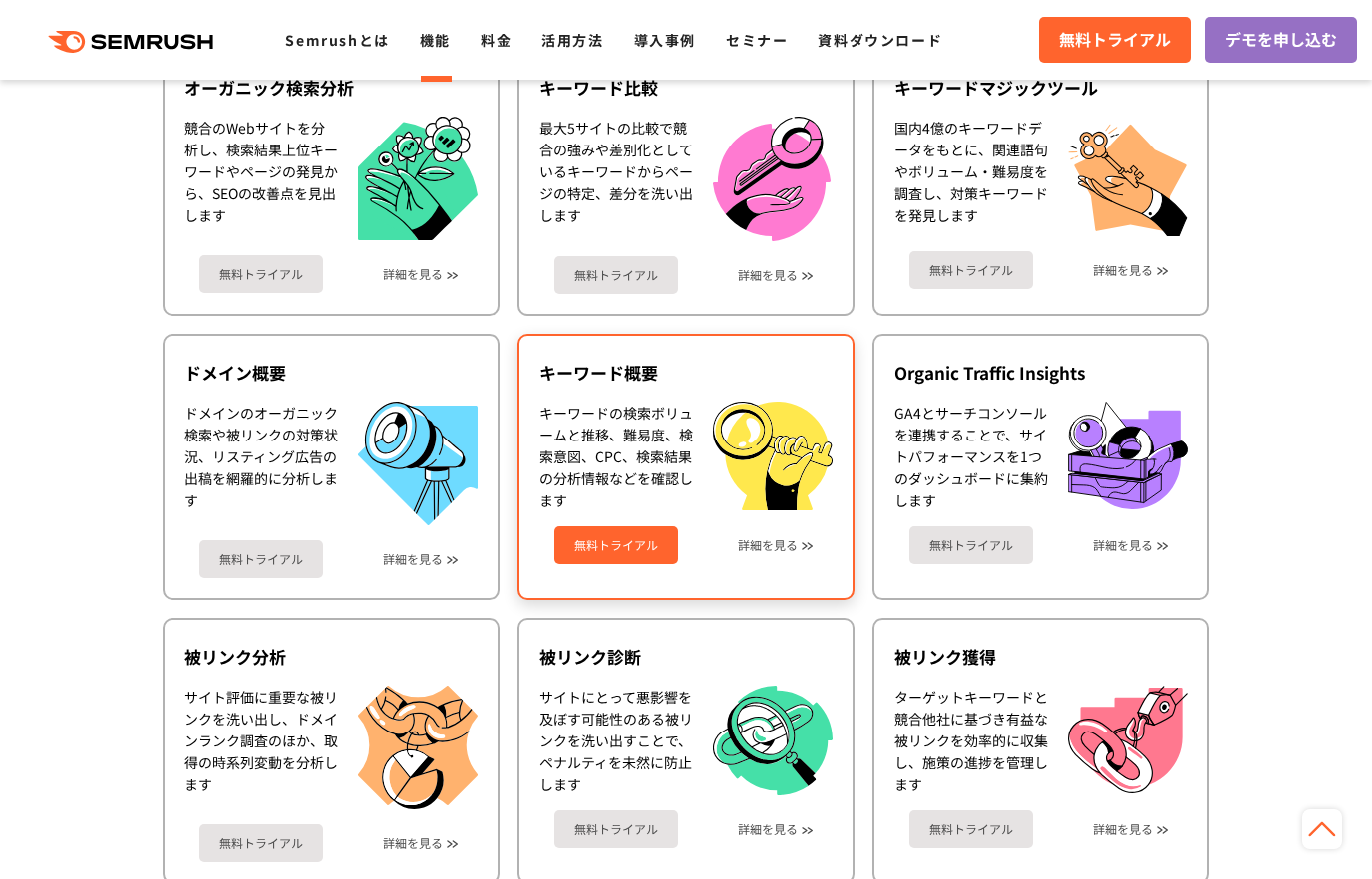 scroll, scrollTop: 598, scrollLeft: 0, axis: vertical 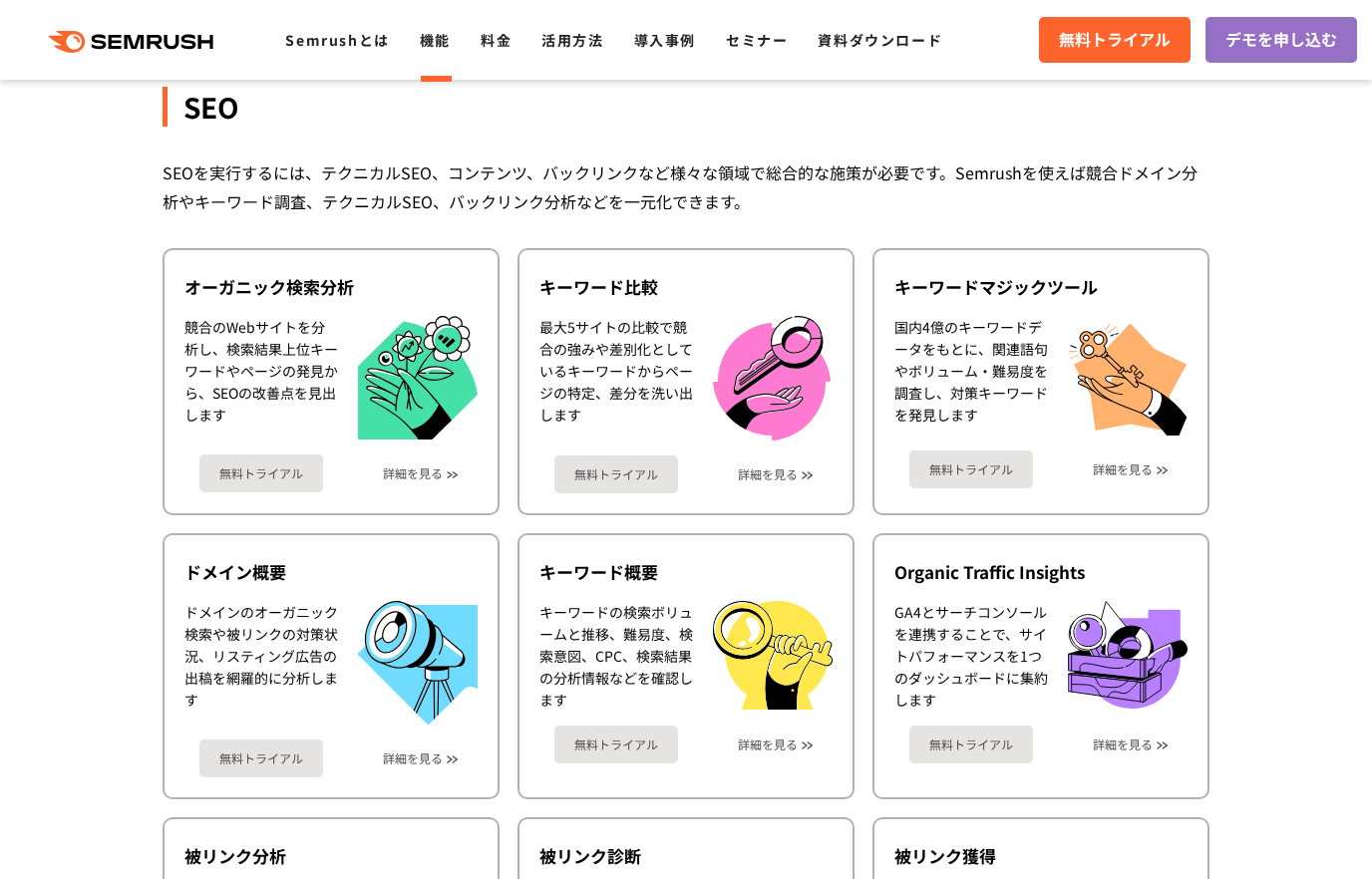 click on "機能詳細
デジタルマーケティングの様々な領域で自社、競合を分析 施策を実行するためのインサイトを導き出します
SEO
SEOを実行するには、テクニカルSEO、コンテンツ、バックリンクなど様々な領域で総合的な施策が必要です。Semrushを使えば競合ドメイン分析やキーワード調査、テクニカルSEO、バックリンク分析などを一元化できます。
オーガニック検索分析
競合のWebサイトを分析し、検索結果上位キーワードやページの発見から、SEOの改善点を見出します
SNS" at bounding box center [686, 2811] 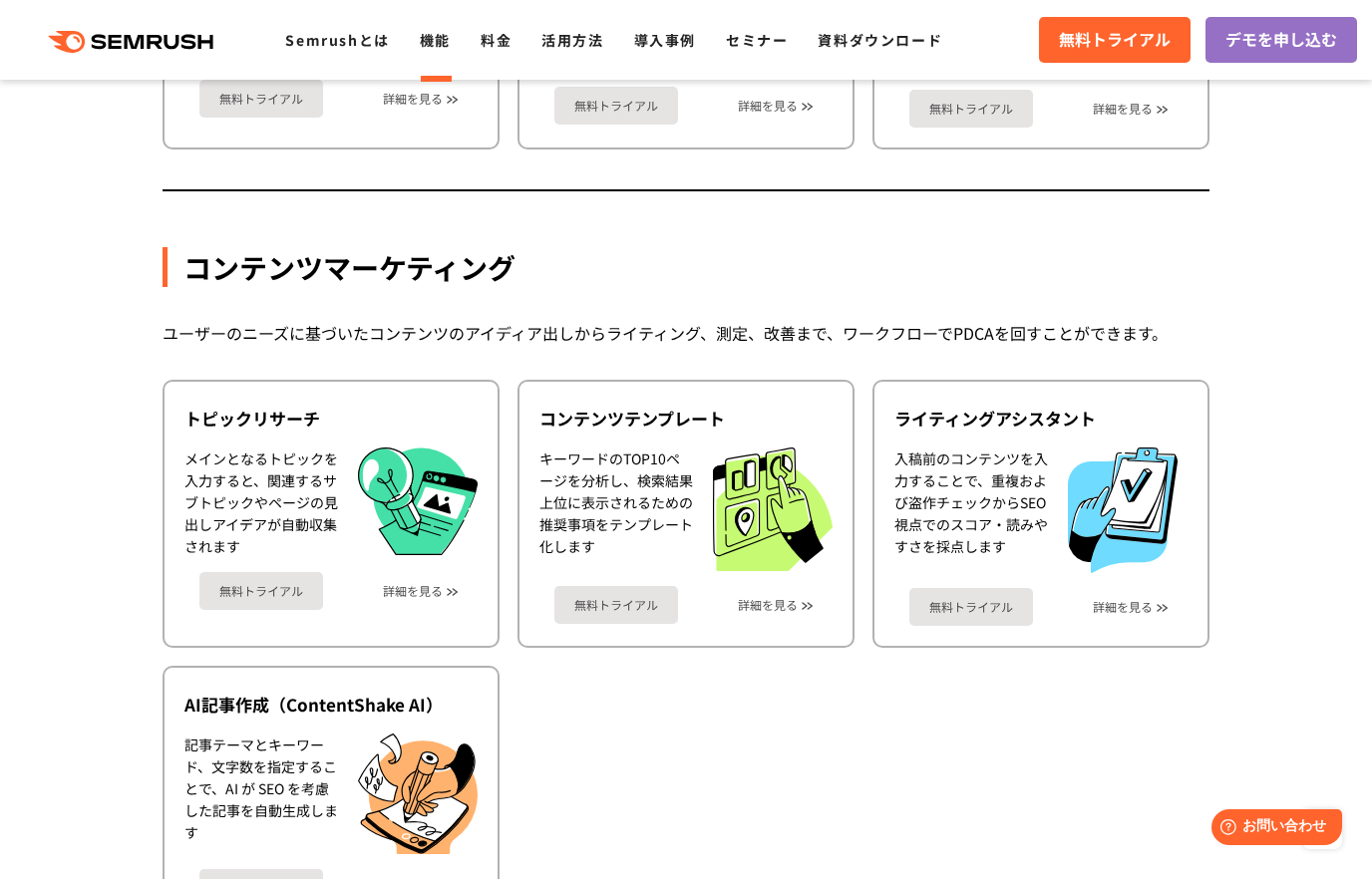 scroll, scrollTop: 2591, scrollLeft: 0, axis: vertical 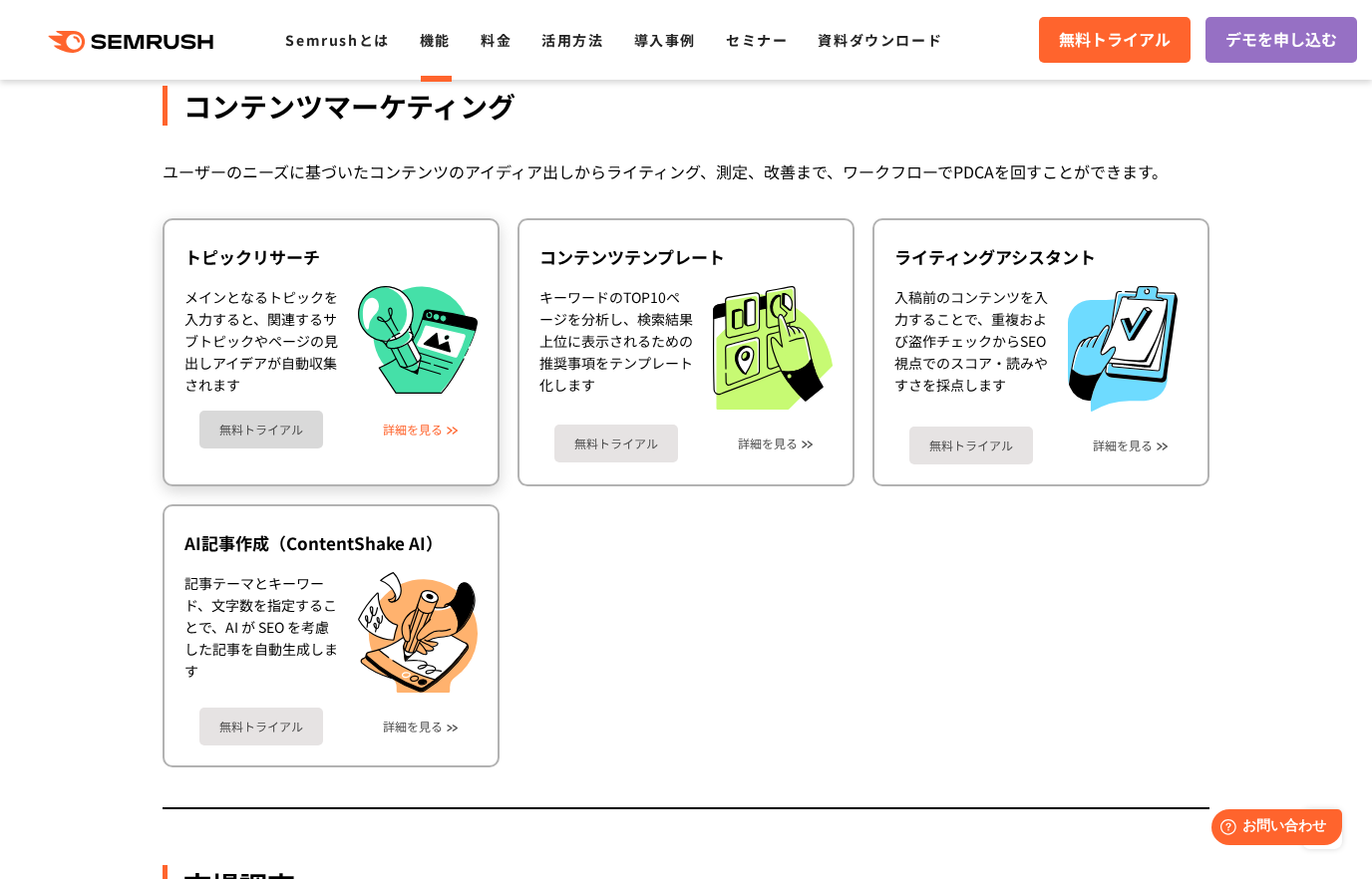 click on "詳細を見る" at bounding box center (413, 430) 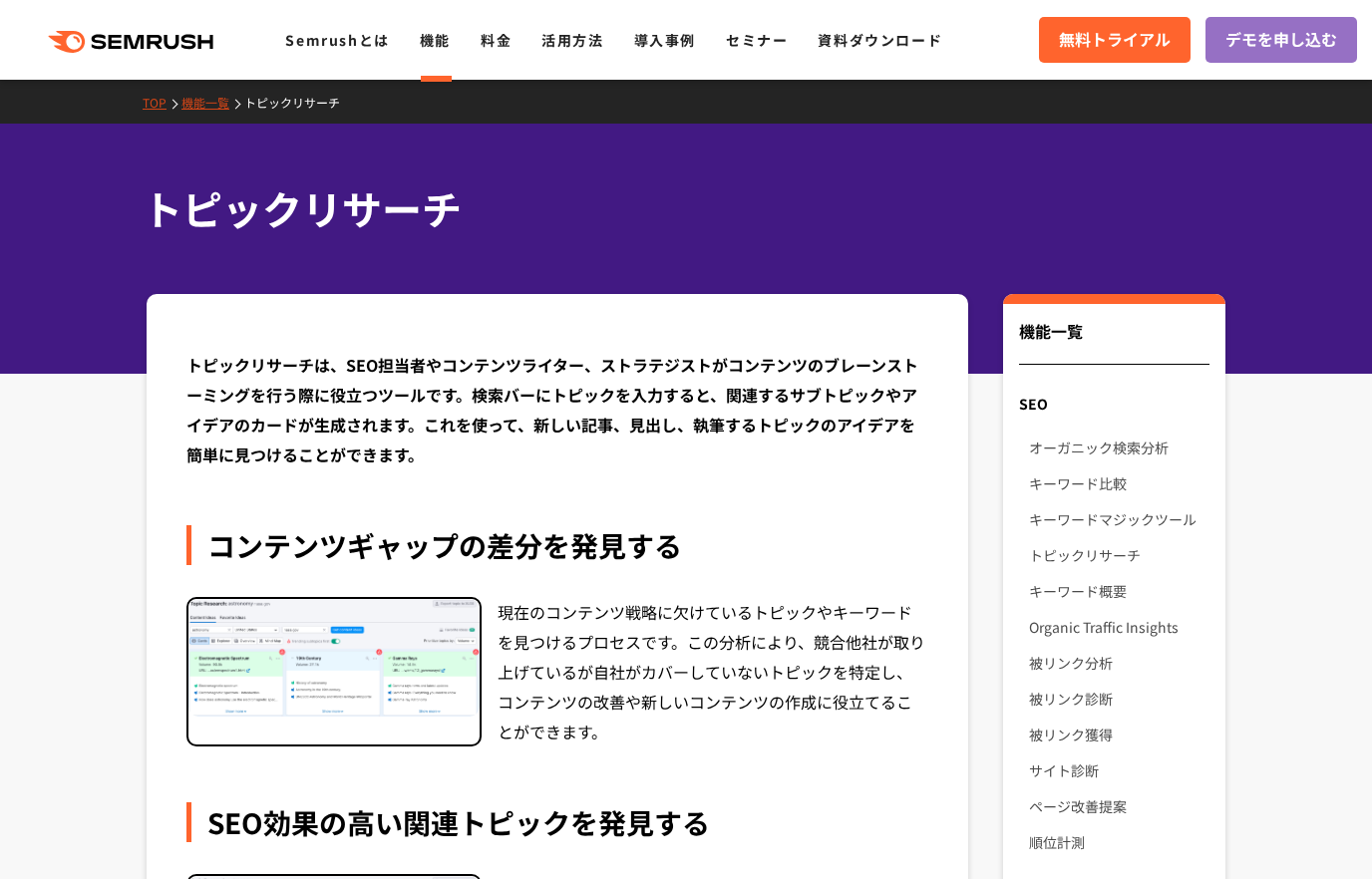 scroll, scrollTop: 0, scrollLeft: 0, axis: both 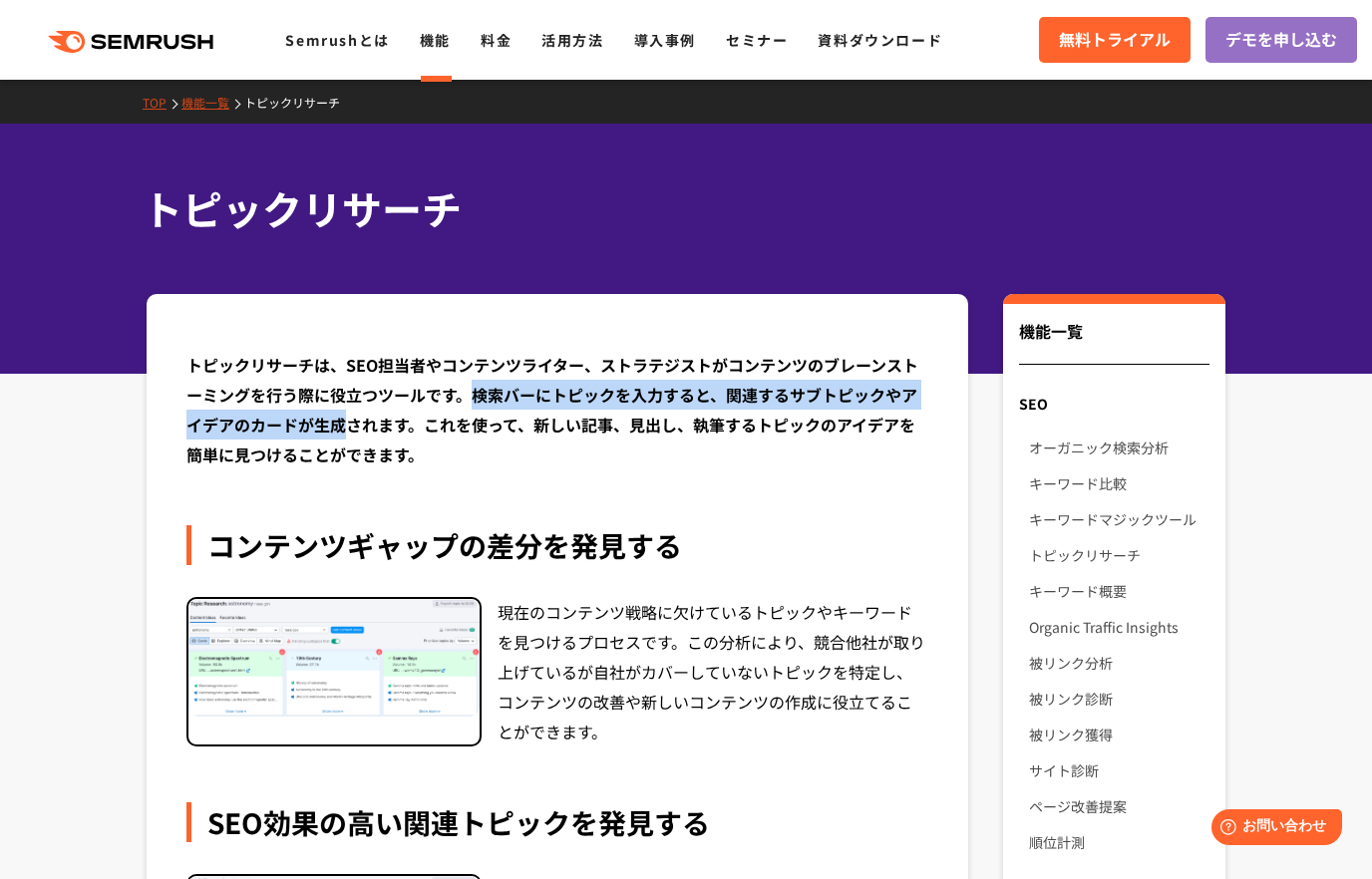 drag, startPoint x: 478, startPoint y: 393, endPoint x: 343, endPoint y: 428, distance: 139.46326 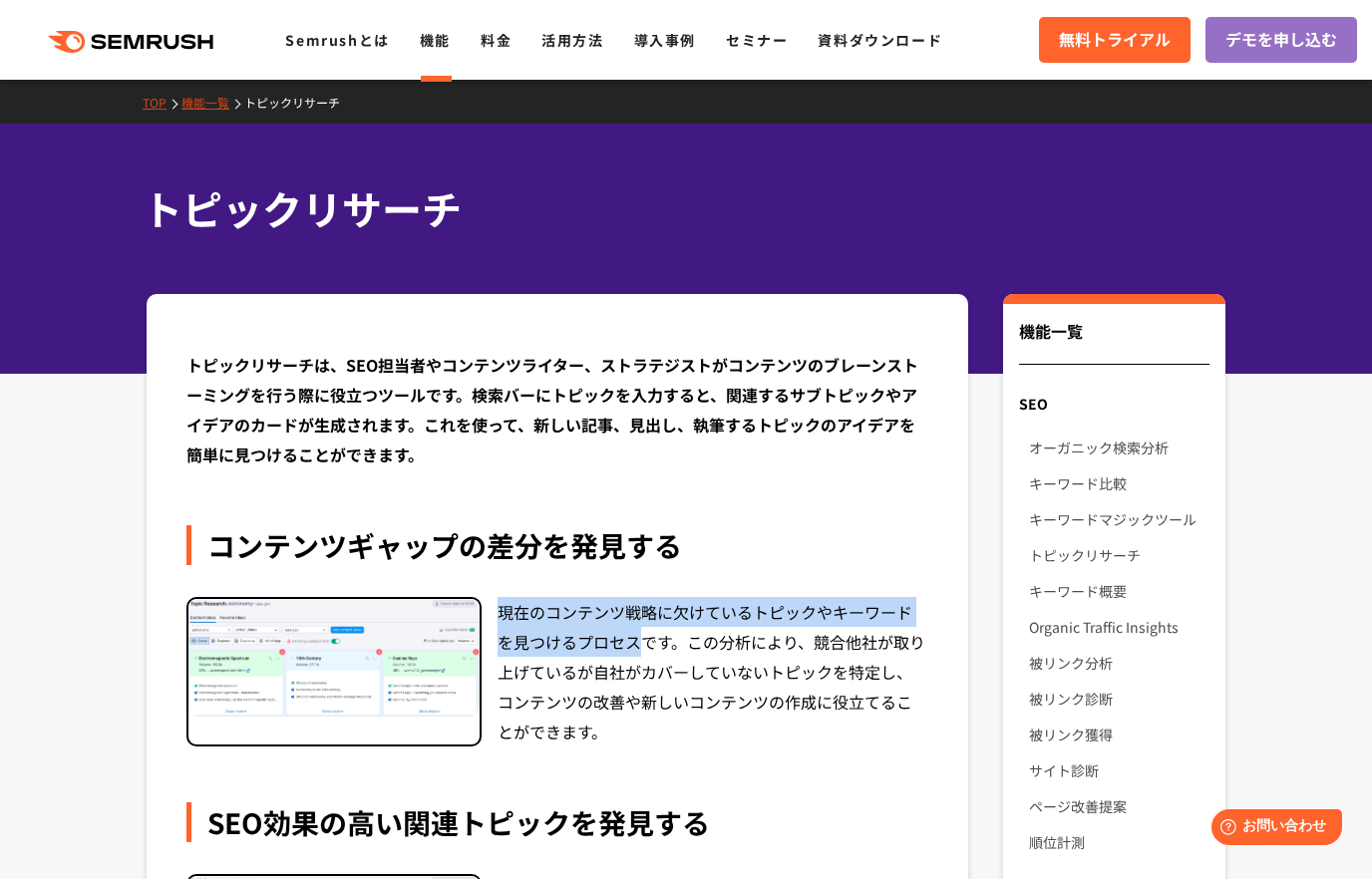 drag, startPoint x: 498, startPoint y: 611, endPoint x: 640, endPoint y: 647, distance: 146.49232 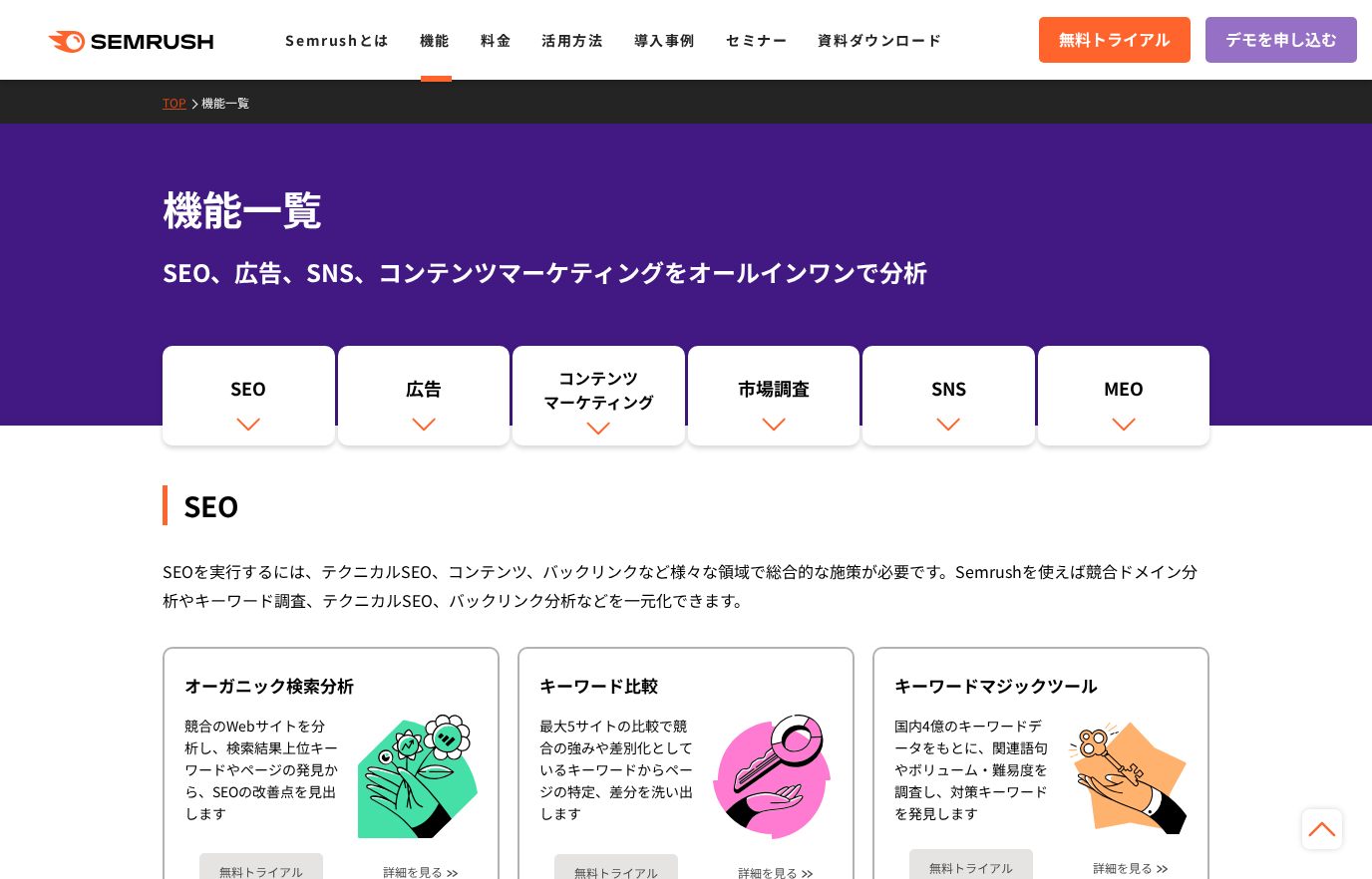 scroll, scrollTop: 4416, scrollLeft: 0, axis: vertical 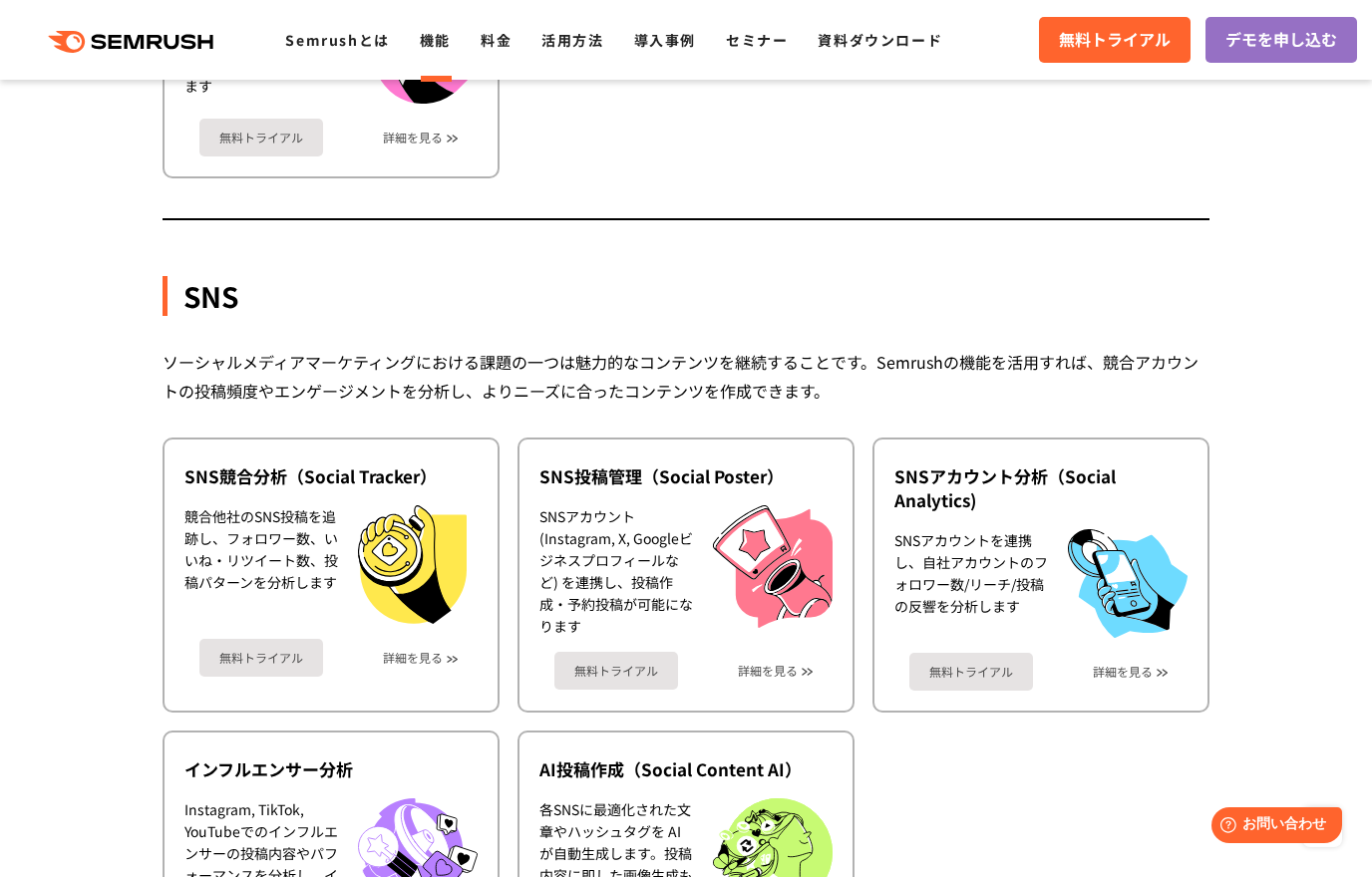 click on "SNS" at bounding box center [686, 296] 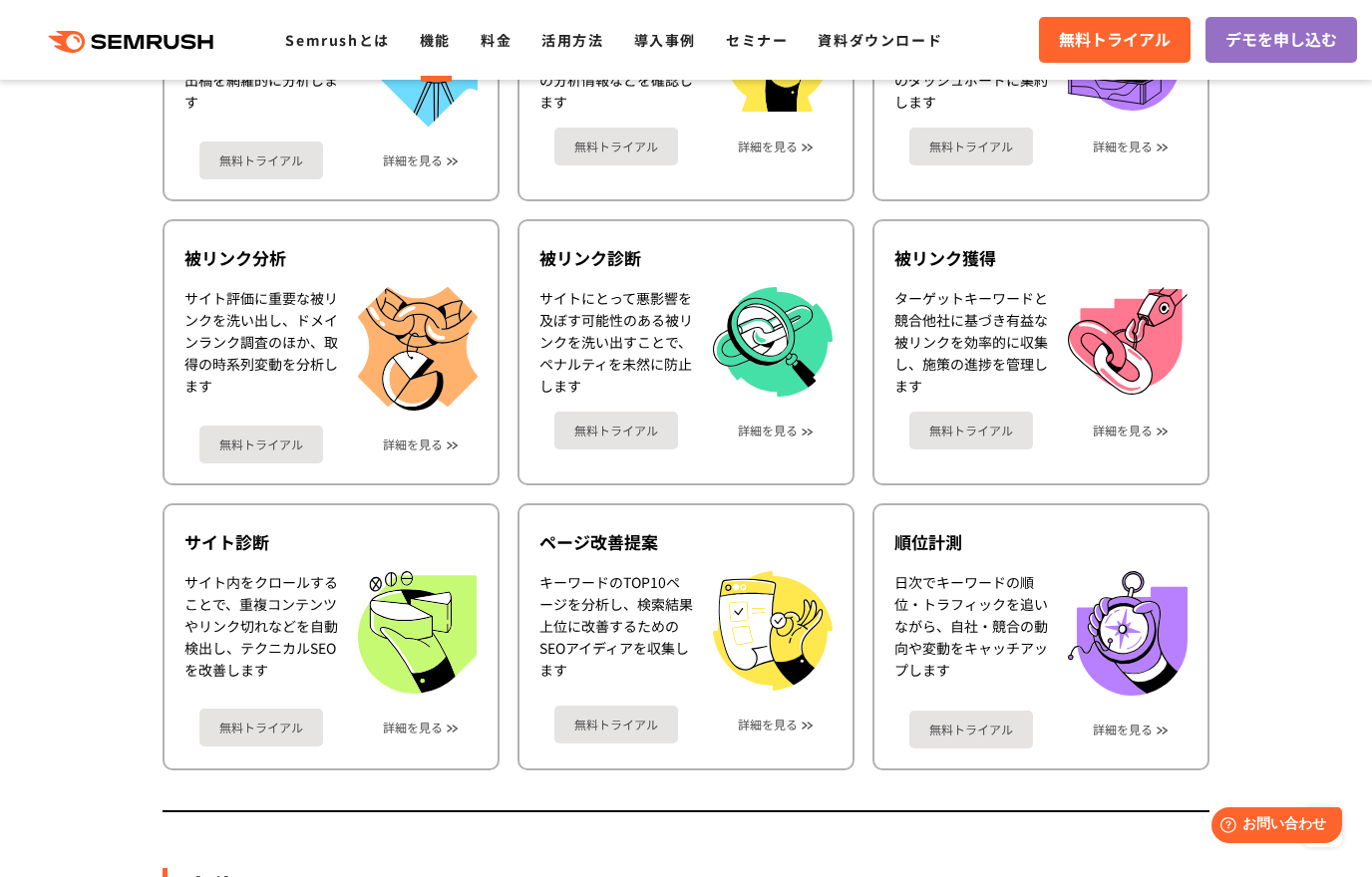 scroll, scrollTop: 1196, scrollLeft: 0, axis: vertical 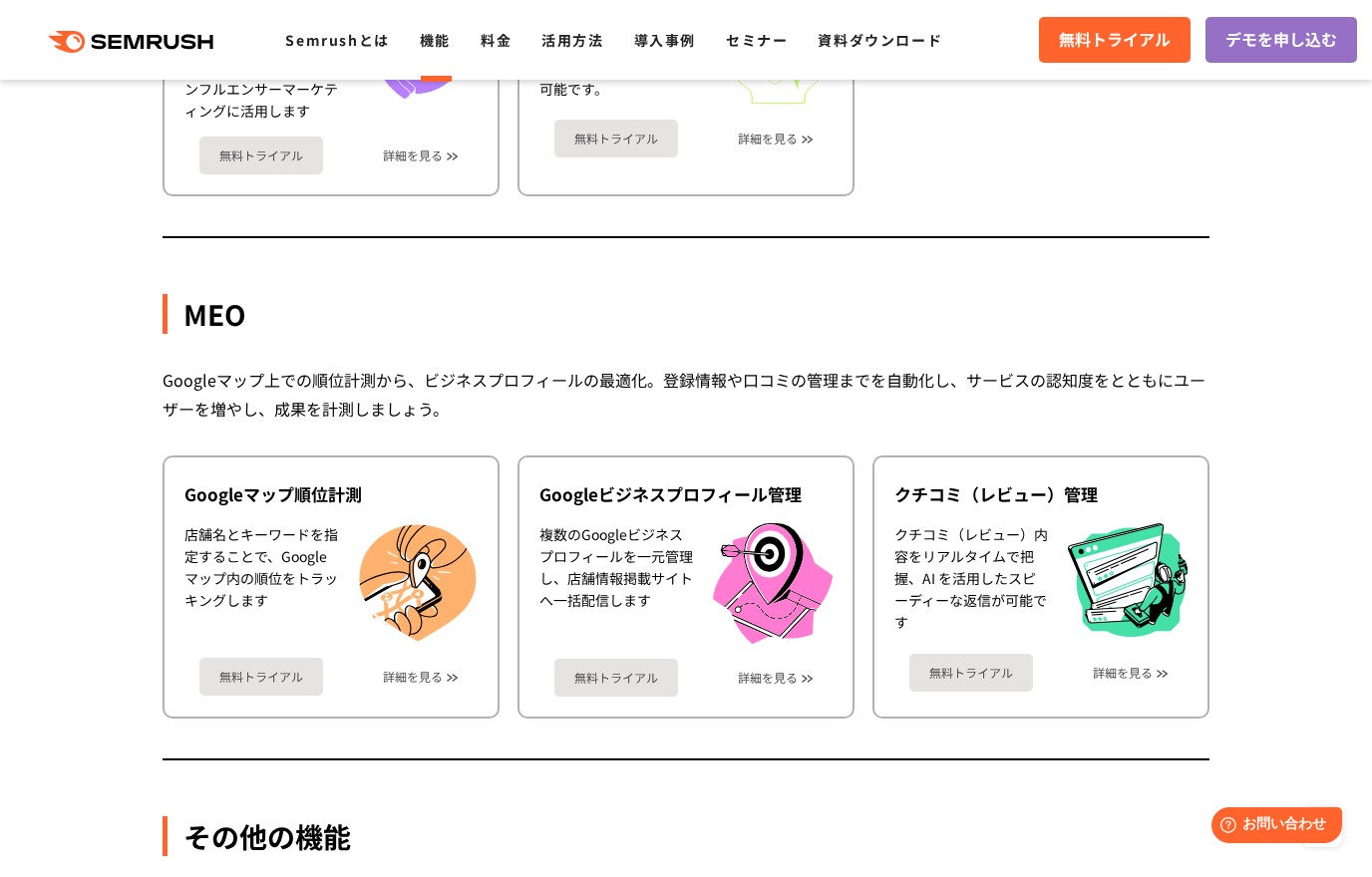 click on "Googleマップ上での順位計測から、ビジネスプロフィールの最適化。登録情報や口コミの管理までを自動化し、サービスの認知度をとともにユーザーを増やし、成果を計測しましょう。" at bounding box center (686, 395) 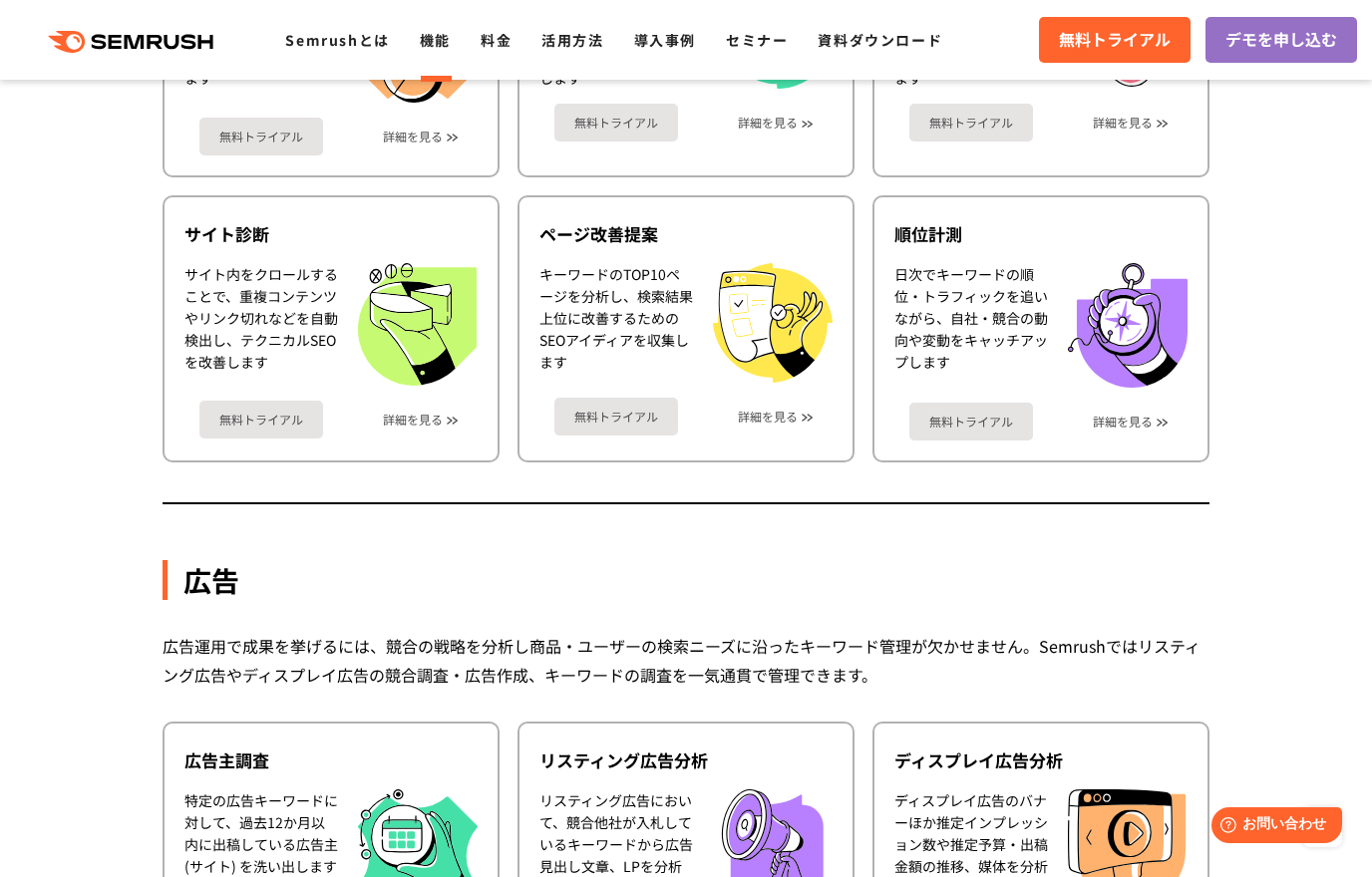 scroll, scrollTop: 1506, scrollLeft: 0, axis: vertical 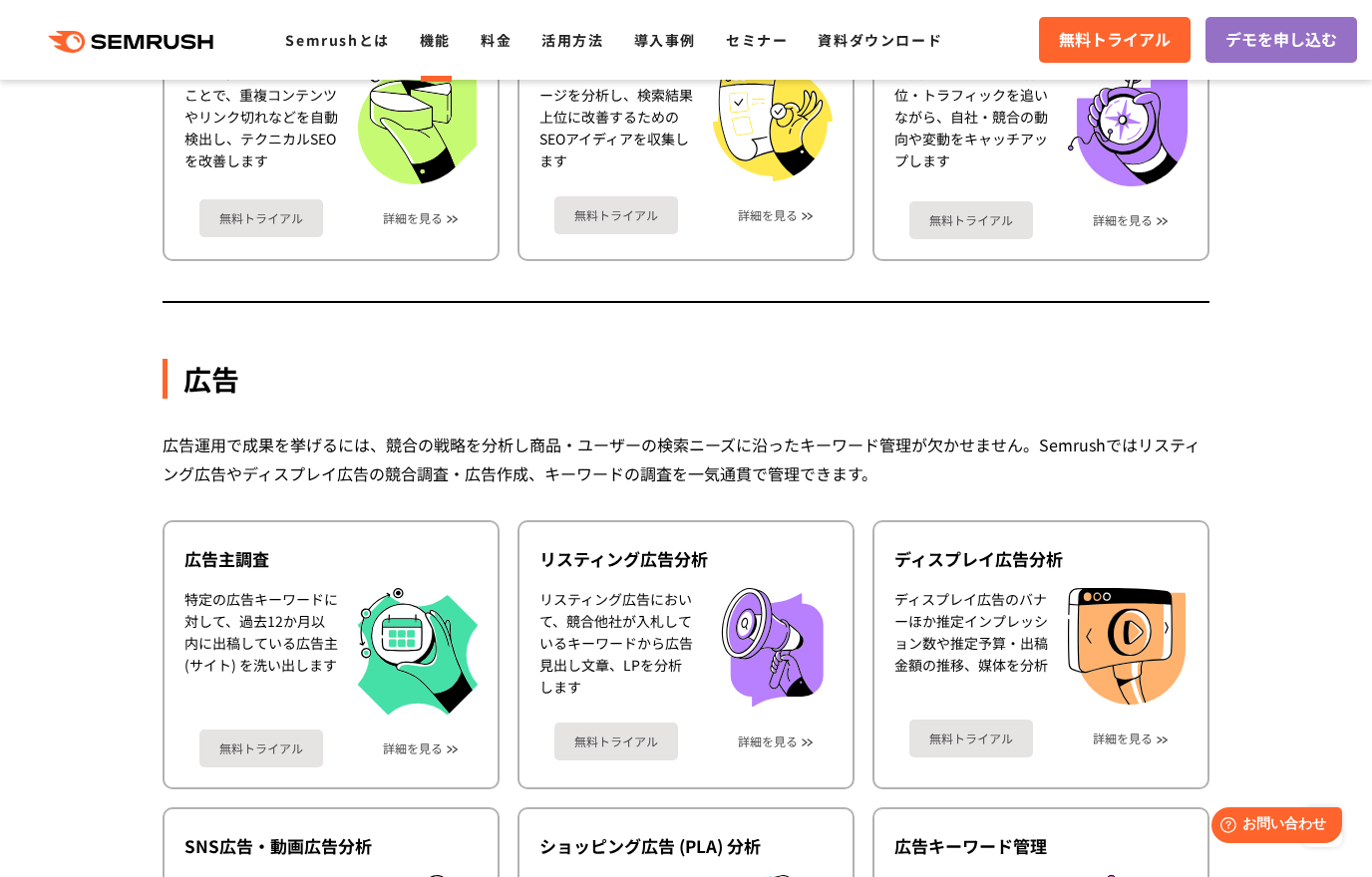 click on "広告
広告運用で成果を挙げるには、競合の戦略を分析し商品・ユーザーの検索ニーズに沿ったキーワード管理が欠かせません。Semrushではリスティング広告やディスプレイ広告の競合調査・広告作成、キーワードの調査を一気通貫で管理できます。
広告主調査
特定の広告キーワードに対して、過去12か月以内に出稿している広告主 (サイト) を洗い出します
無料トライアル 詳細を見る
リスティング広告分析" at bounding box center (686, 693) 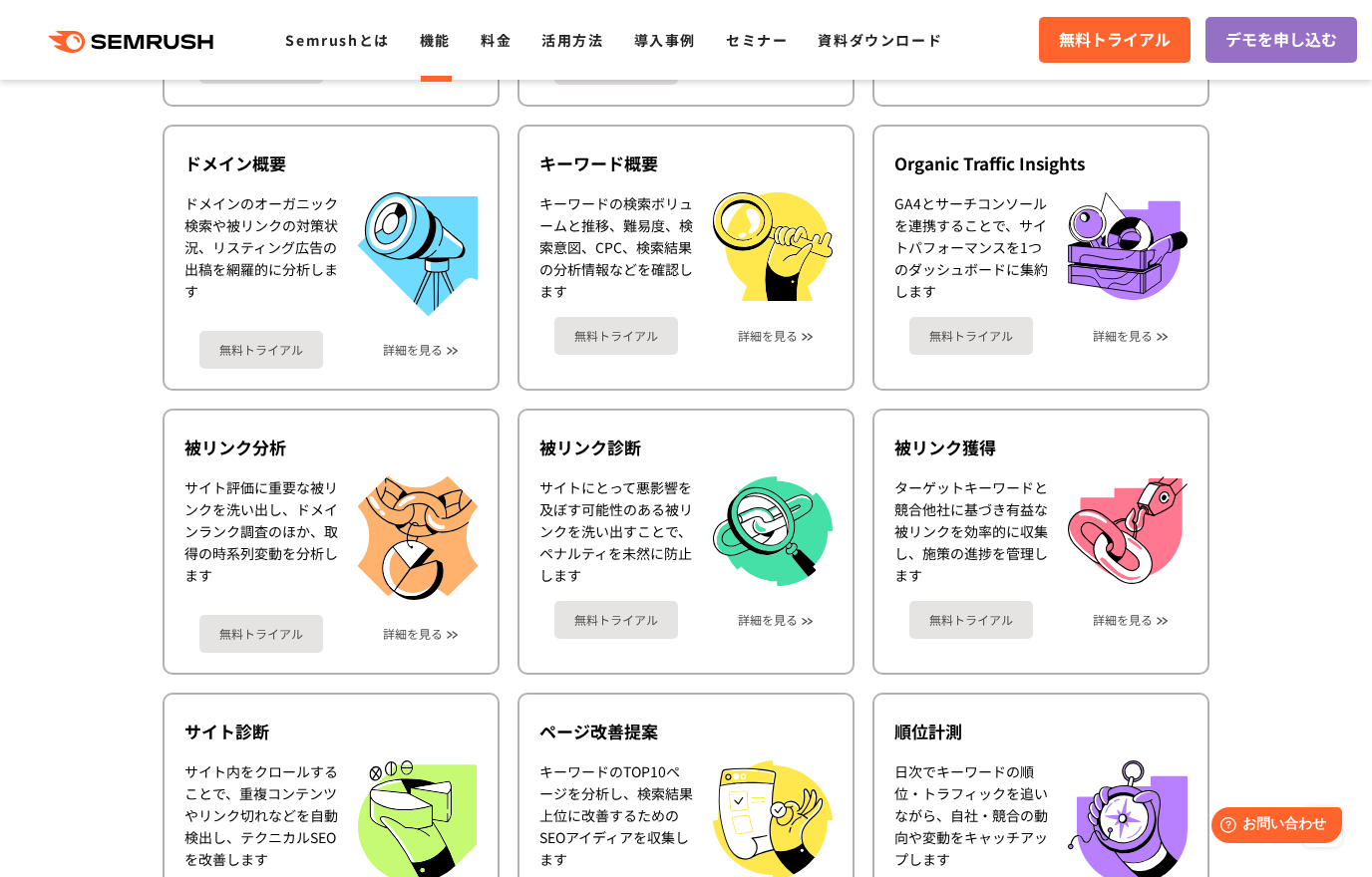 scroll, scrollTop: 808, scrollLeft: 0, axis: vertical 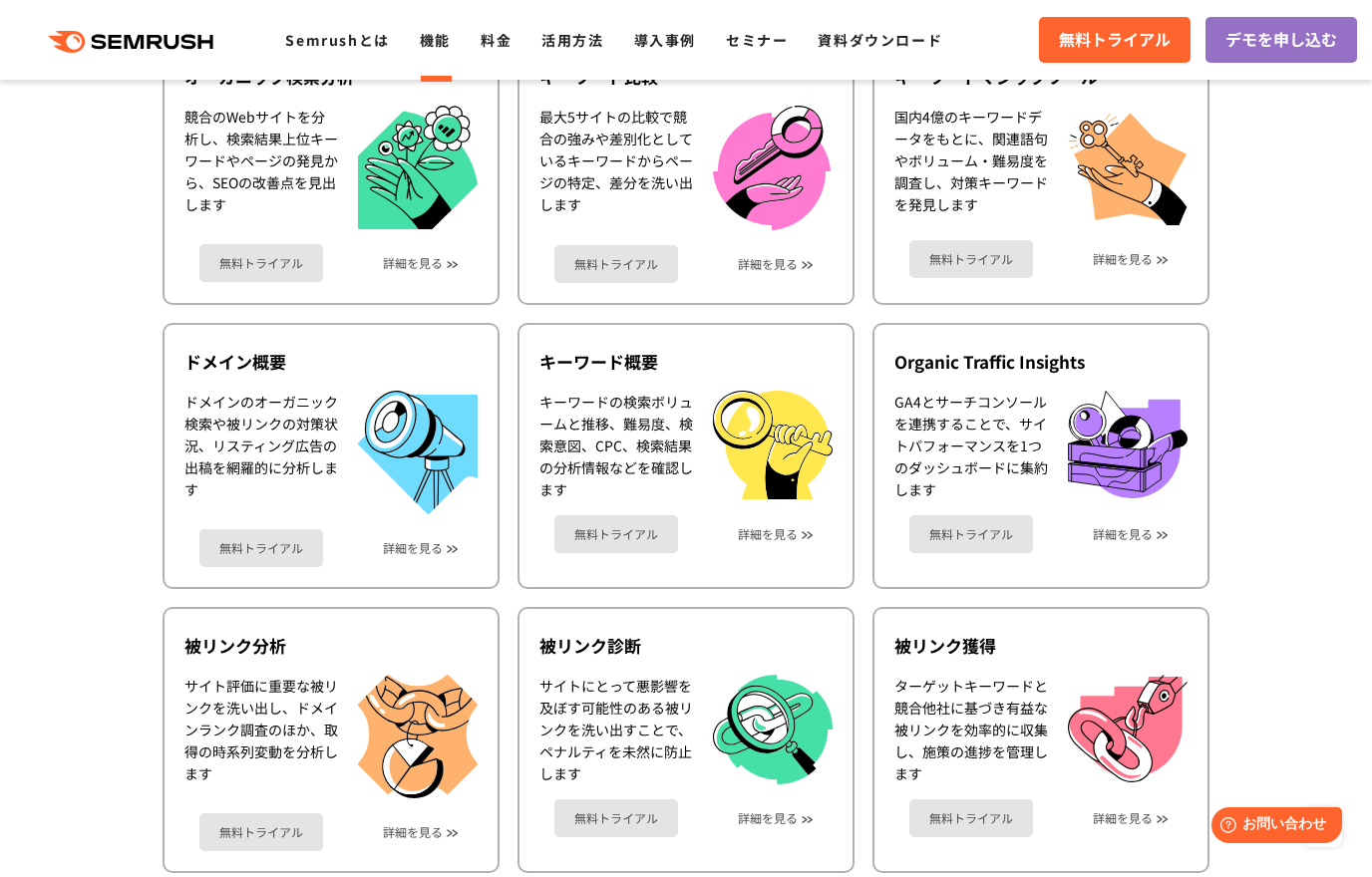 click on "機能詳細
デジタルマーケティングの様々な領域で自社、競合を分析 施策を実行するためのインサイトを導き出します
SEO
SEOを実行するには、テクニカルSEO、コンテンツ、バックリンクなど様々な領域で総合的な施策が必要です。Semrushを使えば競合ドメイン分析やキーワード調査、テクニカルSEO、バックリンク分析などを一元化できます。
オーガニック検索分析
競合のWebサイトを分析し、検索結果上位キーワードやページの発見から、SEOの改善点を見出します
SNS" at bounding box center [686, 2601] 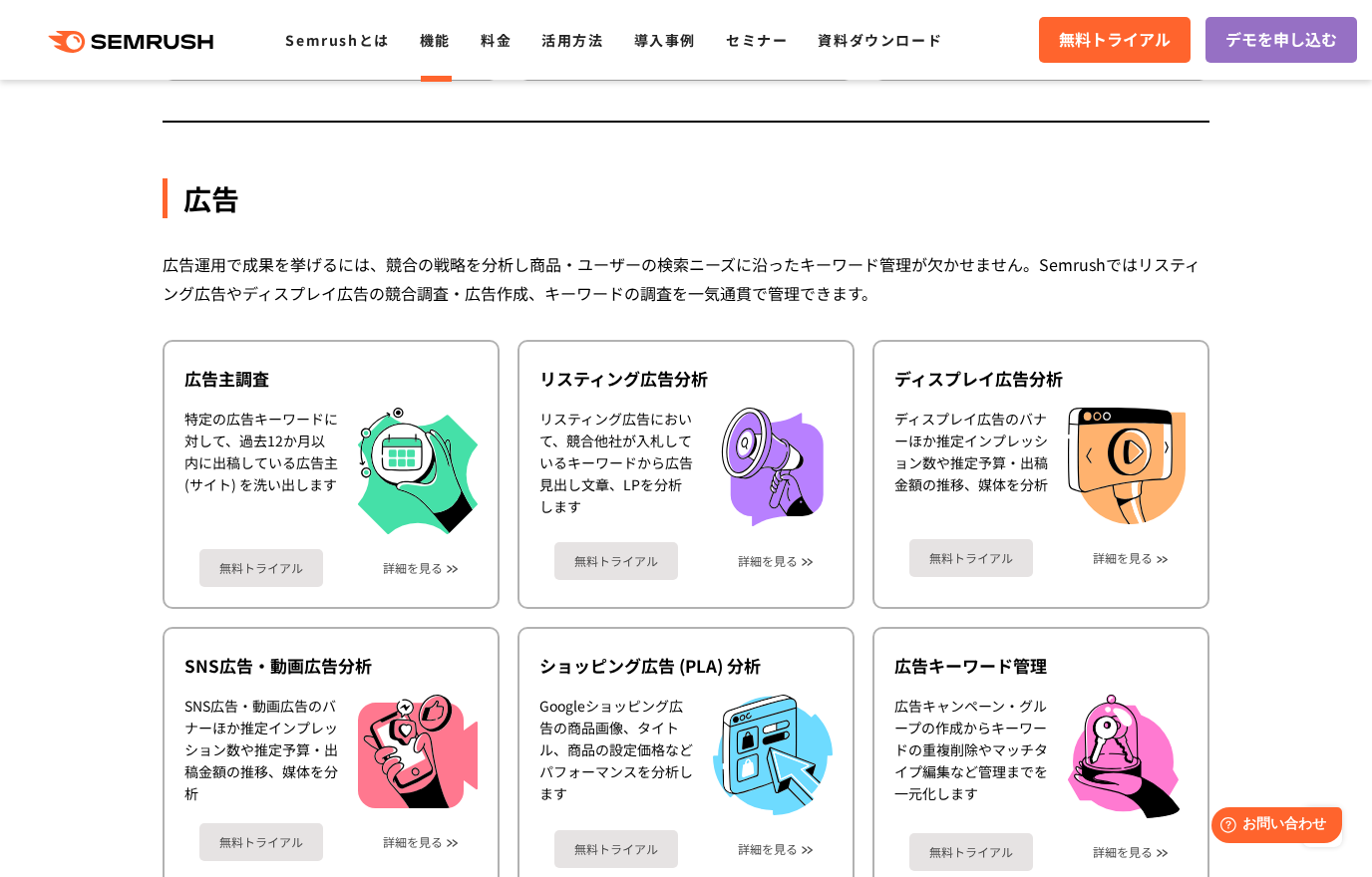 scroll, scrollTop: 1805, scrollLeft: 0, axis: vertical 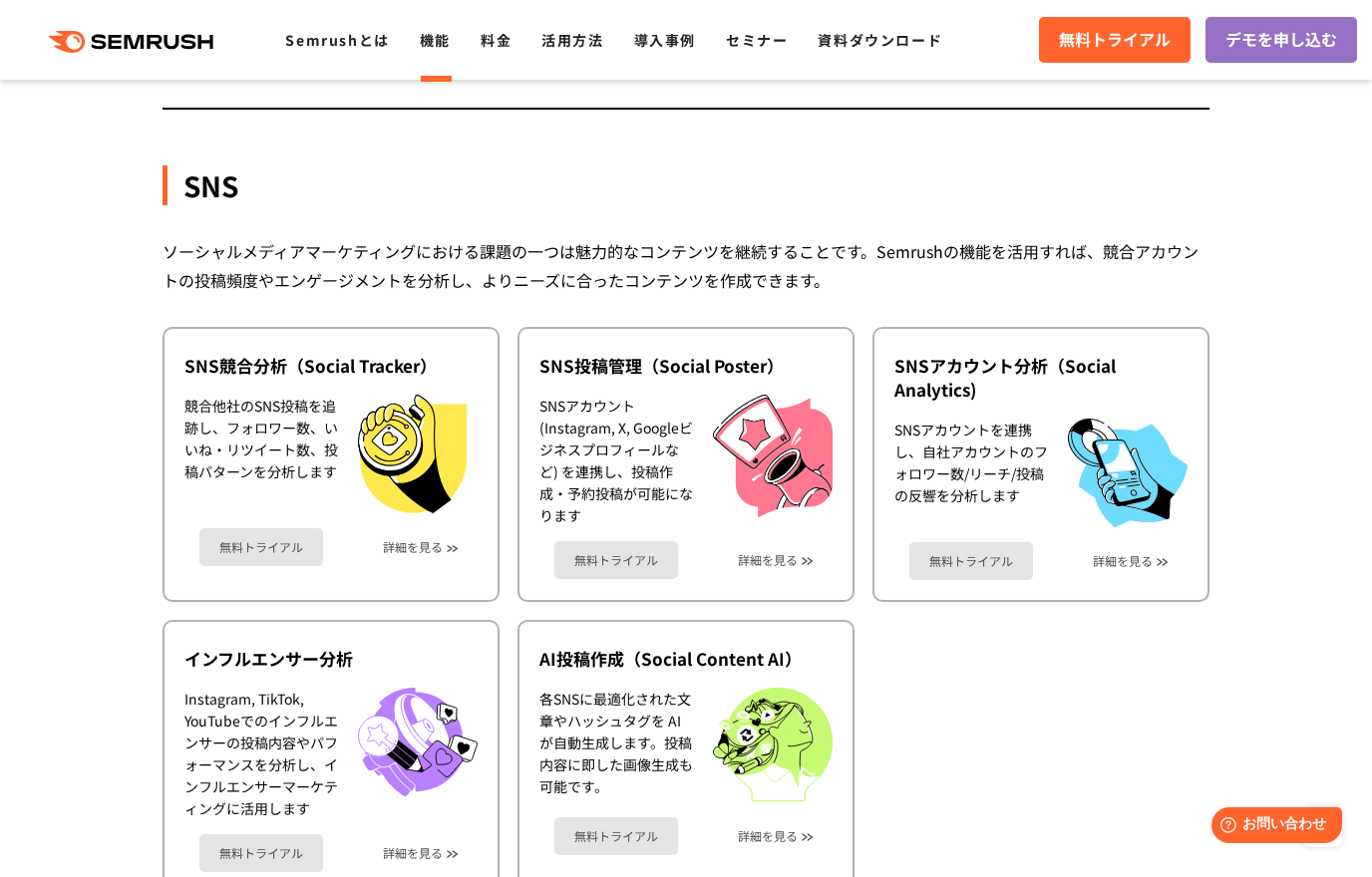 click on "SNS競合分析（Social Tracker）
競合他社のSNS投稿を追跡し、フォロワー数、いいね・リツイート数、投稿パターンを分析します
無料トライアル 詳細を見る
SNS投稿管理（Social Poster）
SNSアカウント (Instagram, X, Googleビジネスプロフィールなど) を連携し、投稿作成・予約投稿が可能になります
無料トライアル 詳細を見る" at bounding box center (686, 610) 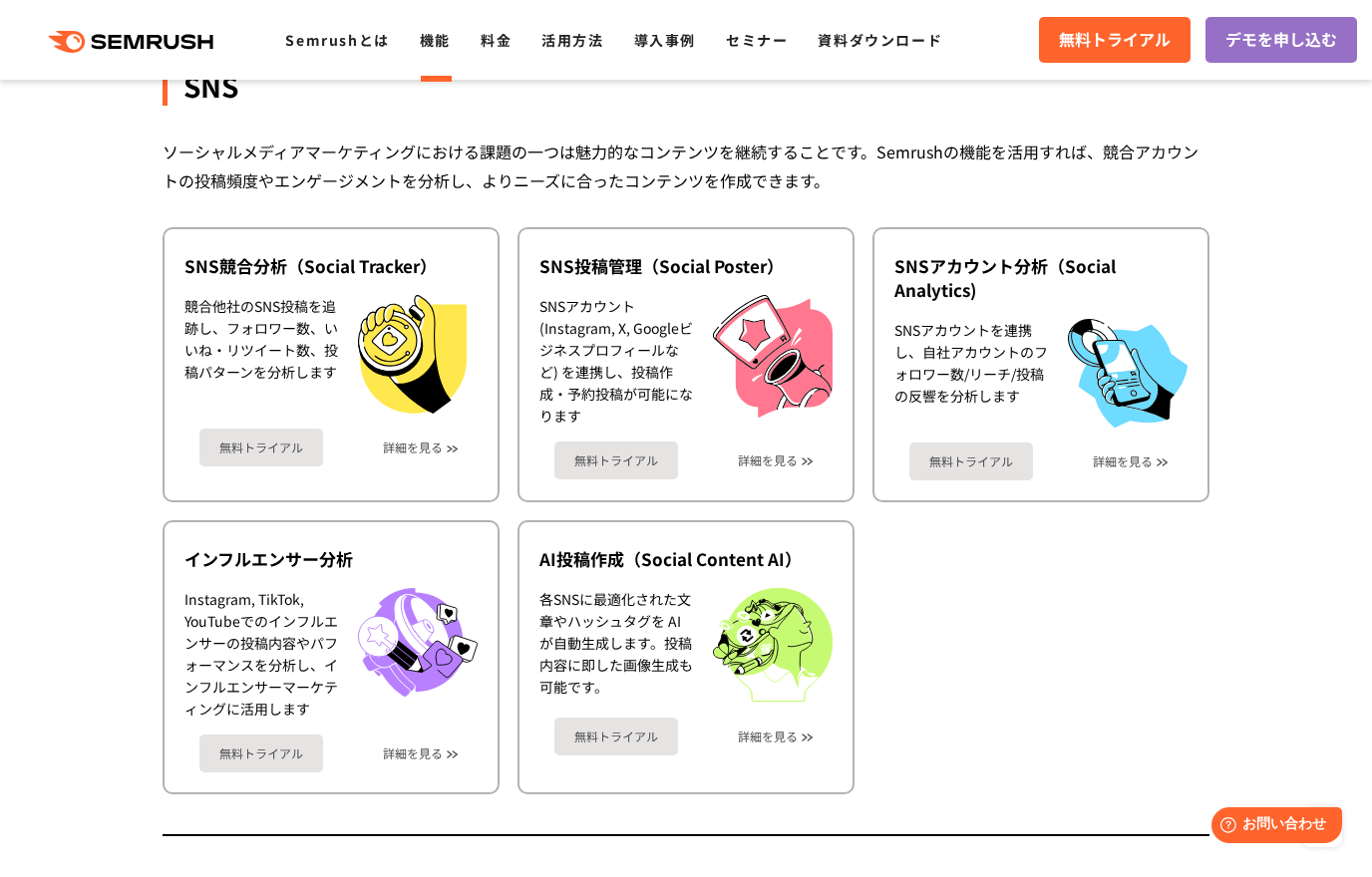 click on "SNS競合分析（Social Tracker）
競合他社のSNS投稿を追跡し、フォロワー数、いいね・リツイート数、投稿パターンを分析します
無料トライアル 詳細を見る
SNS投稿管理（Social Poster）
SNSアカウント (Instagram, X, Googleビジネスプロフィールなど) を連携し、投稿作成・予約投稿が可能になります
無料トライアル 詳細を見る" at bounding box center (686, 510) 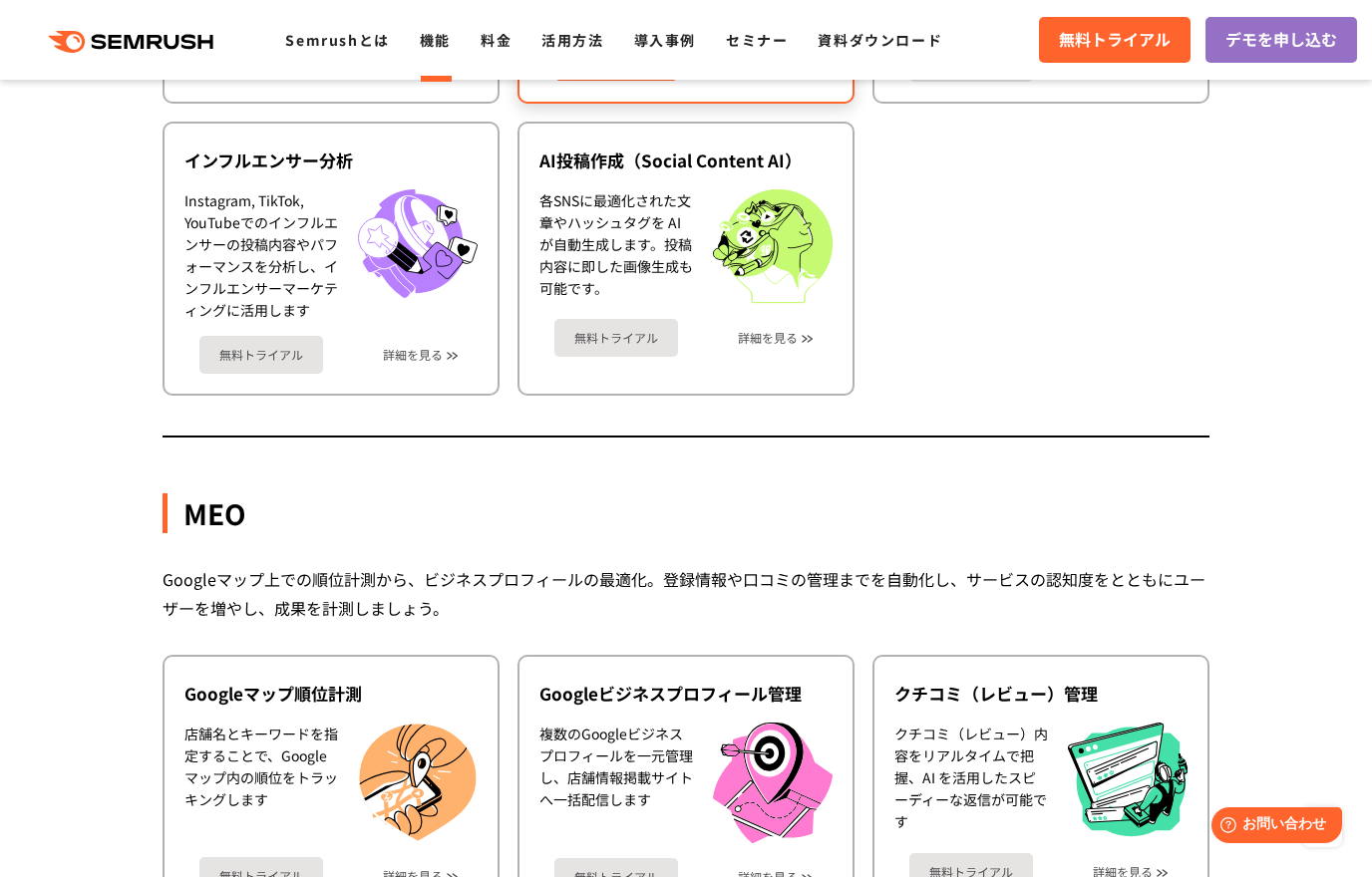 scroll, scrollTop: 4894, scrollLeft: 0, axis: vertical 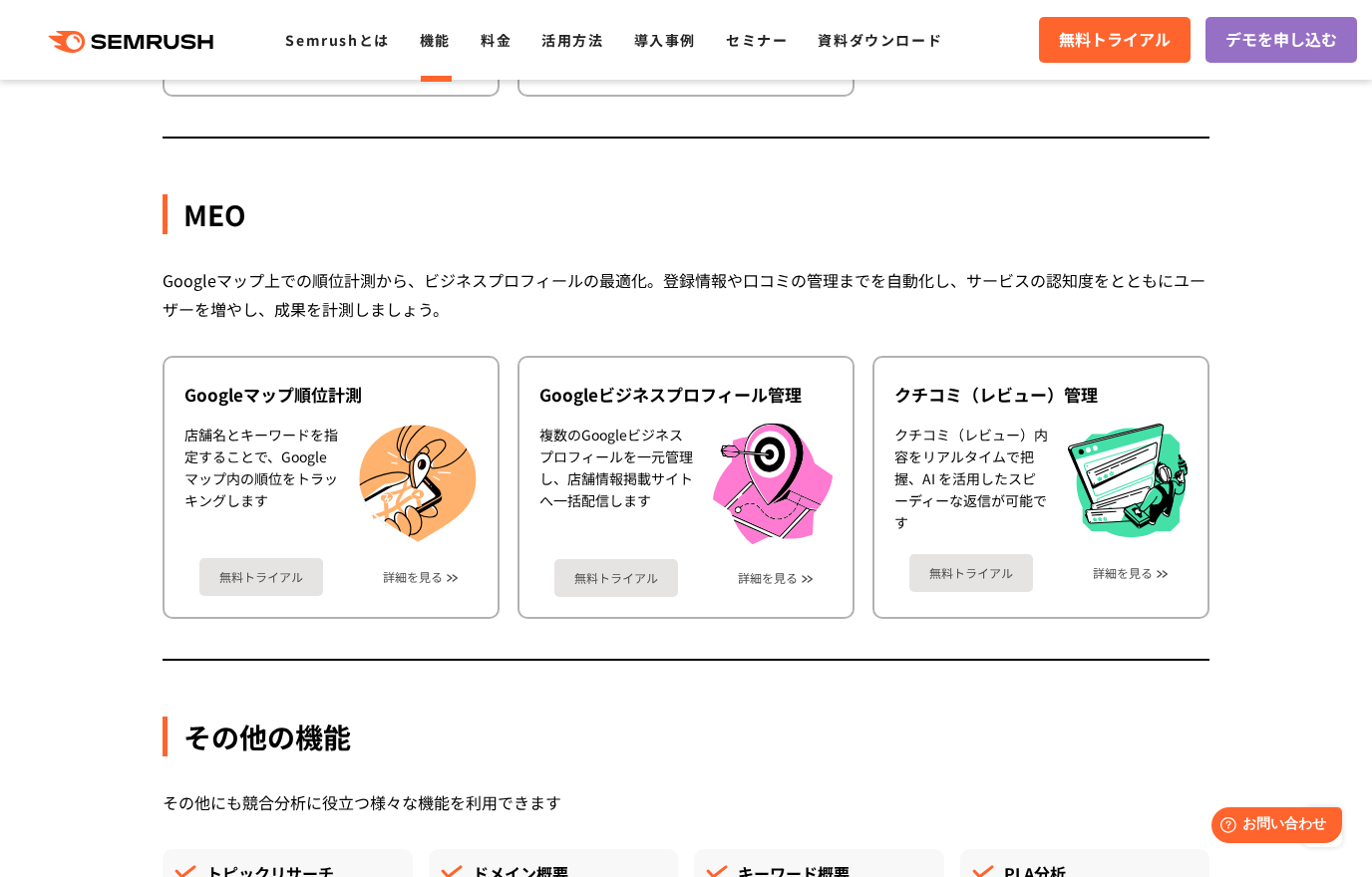 click on "機能詳細
デジタルマーケティングの様々な領域で自社、競合を分析 施策を実行するためのインサイトを導き出します
SEO
SEOを実行するには、テクニカルSEO、コンテンツ、バックリンクなど様々な領域で総合的な施策が必要です。Semrushを使えば競合ドメイン分析やキーワード調査、テクニカルSEO、バックリンク分析などを一元化できます。
オーガニック検索分析
競合のWebサイトを分析し、検索結果上位キーワードやページの発見から、SEOの改善点を見出します
無料トライアル" at bounding box center (686, -1704) 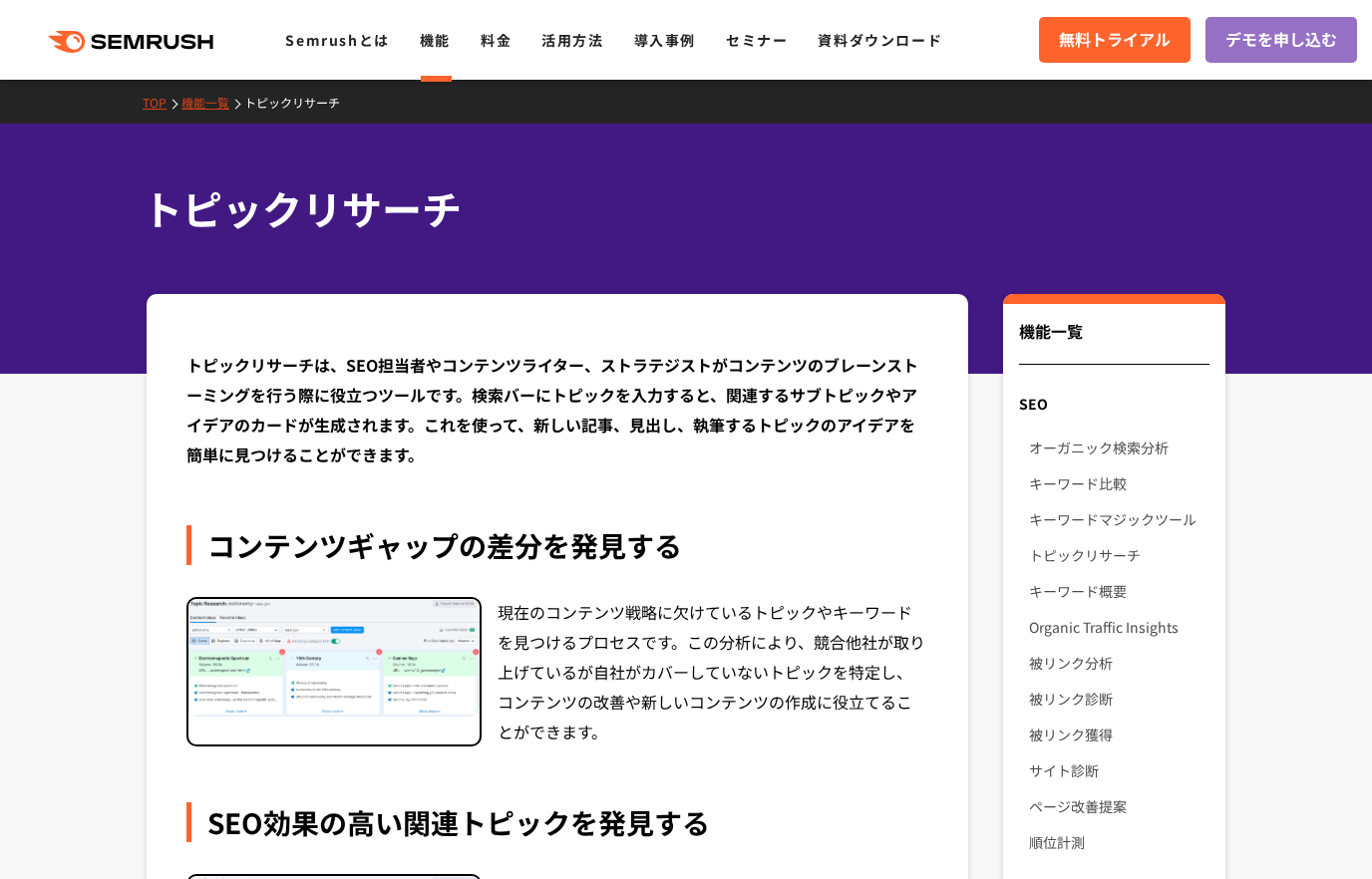 scroll, scrollTop: 0, scrollLeft: 0, axis: both 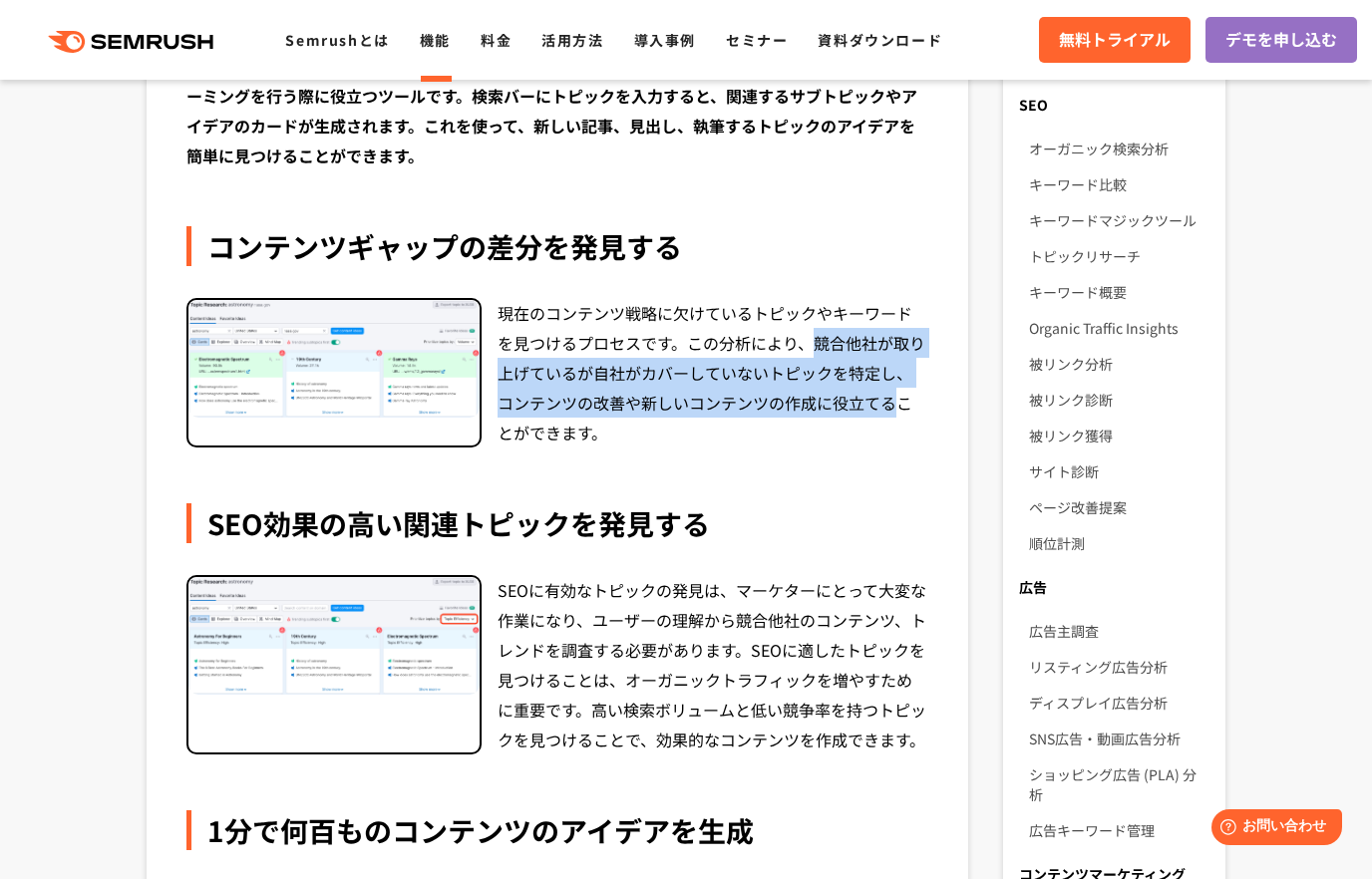 drag, startPoint x: 816, startPoint y: 338, endPoint x: 875, endPoint y: 398, distance: 84.14868 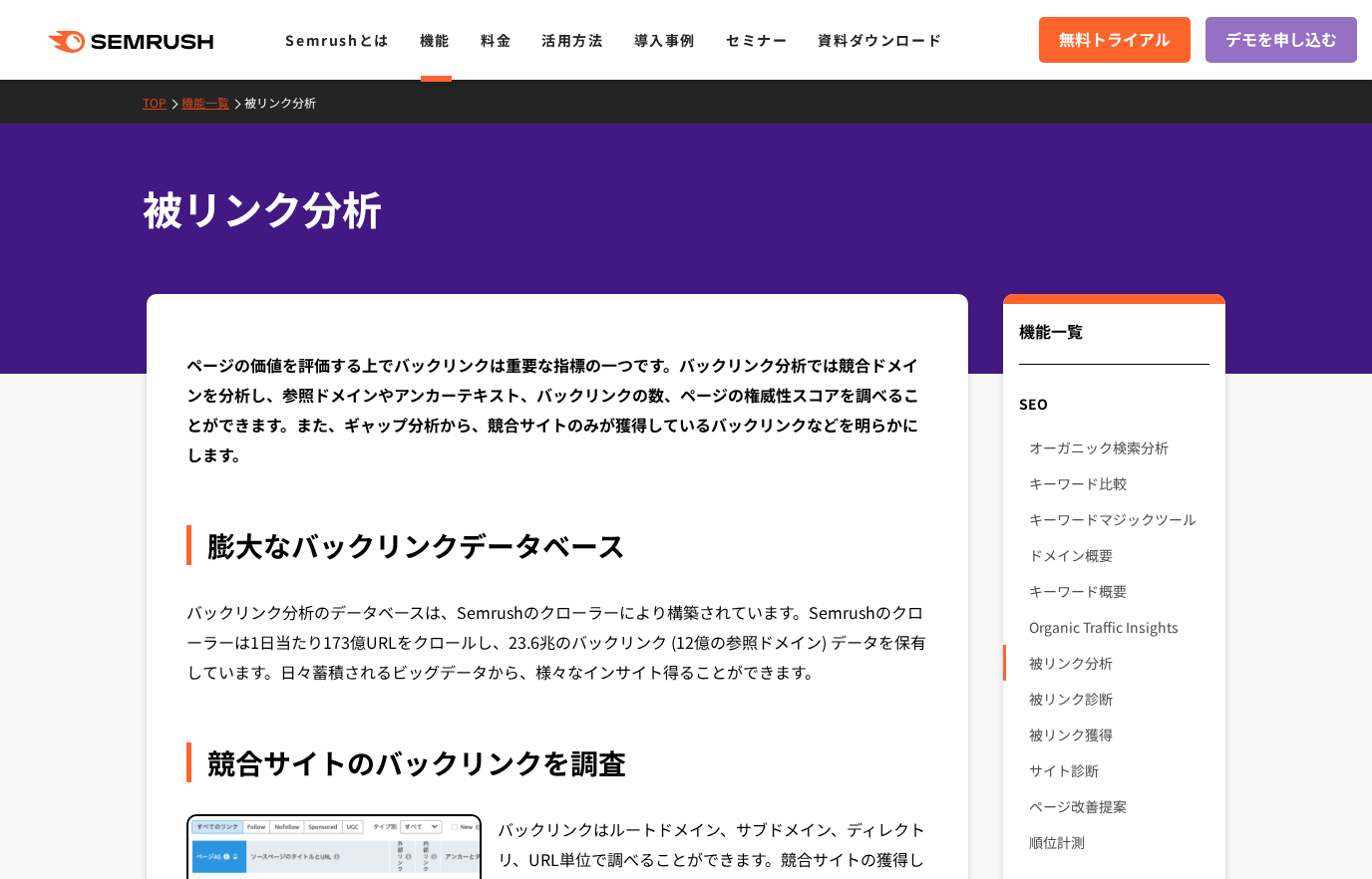 scroll, scrollTop: 0, scrollLeft: 0, axis: both 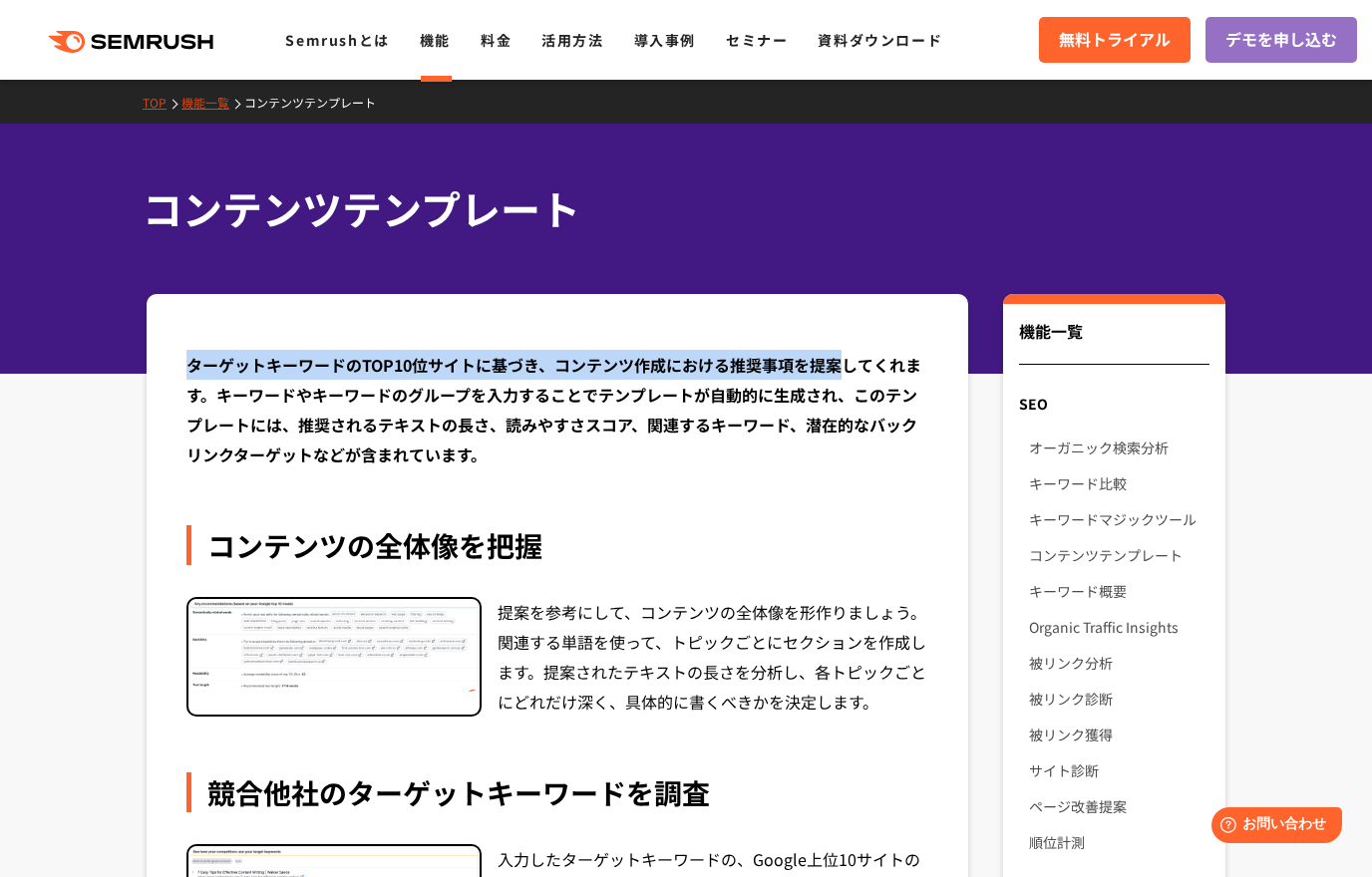 drag, startPoint x: 189, startPoint y: 366, endPoint x: 845, endPoint y: 366, distance: 656 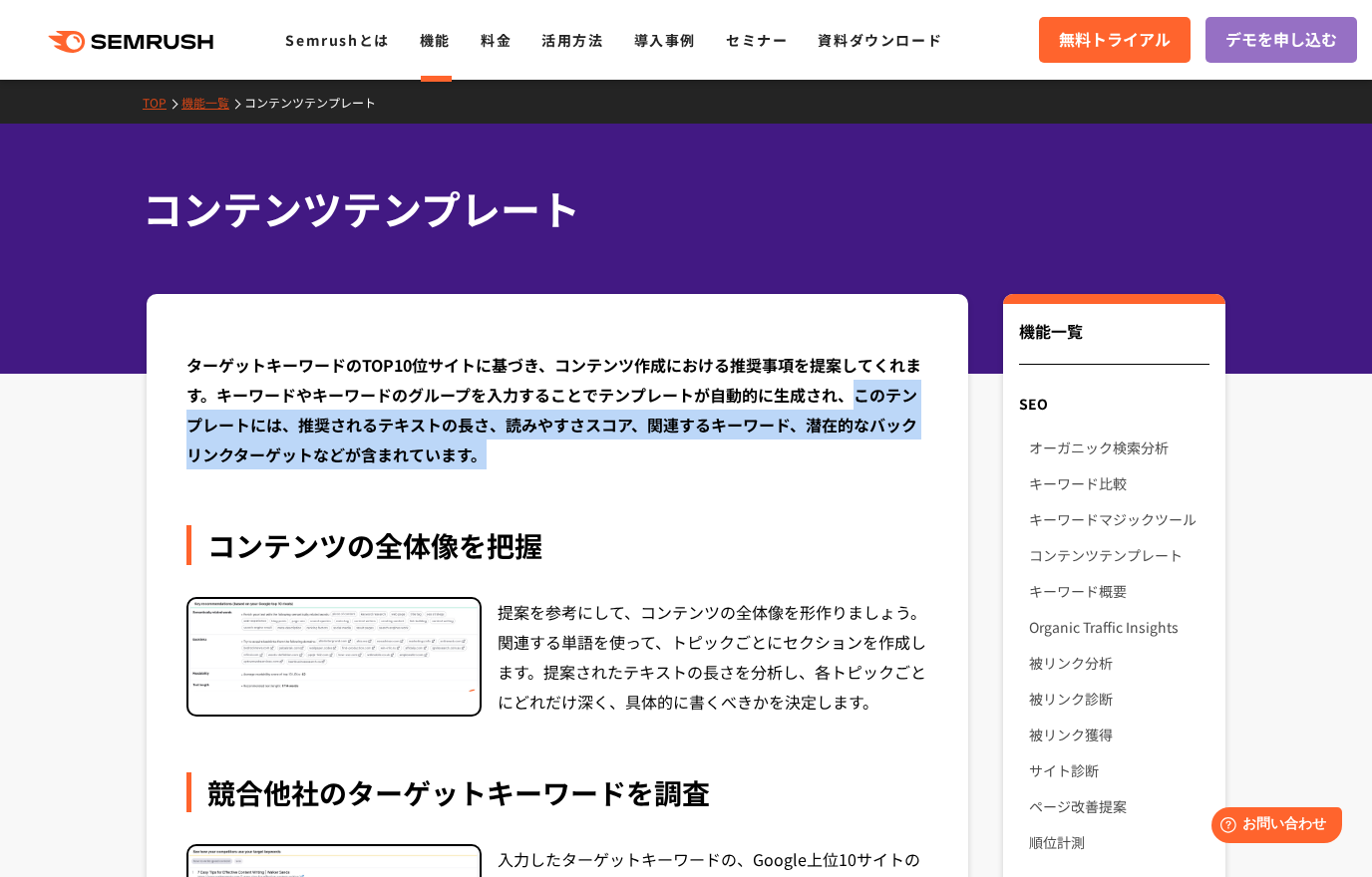 drag, startPoint x: 858, startPoint y: 395, endPoint x: 858, endPoint y: 460, distance: 65 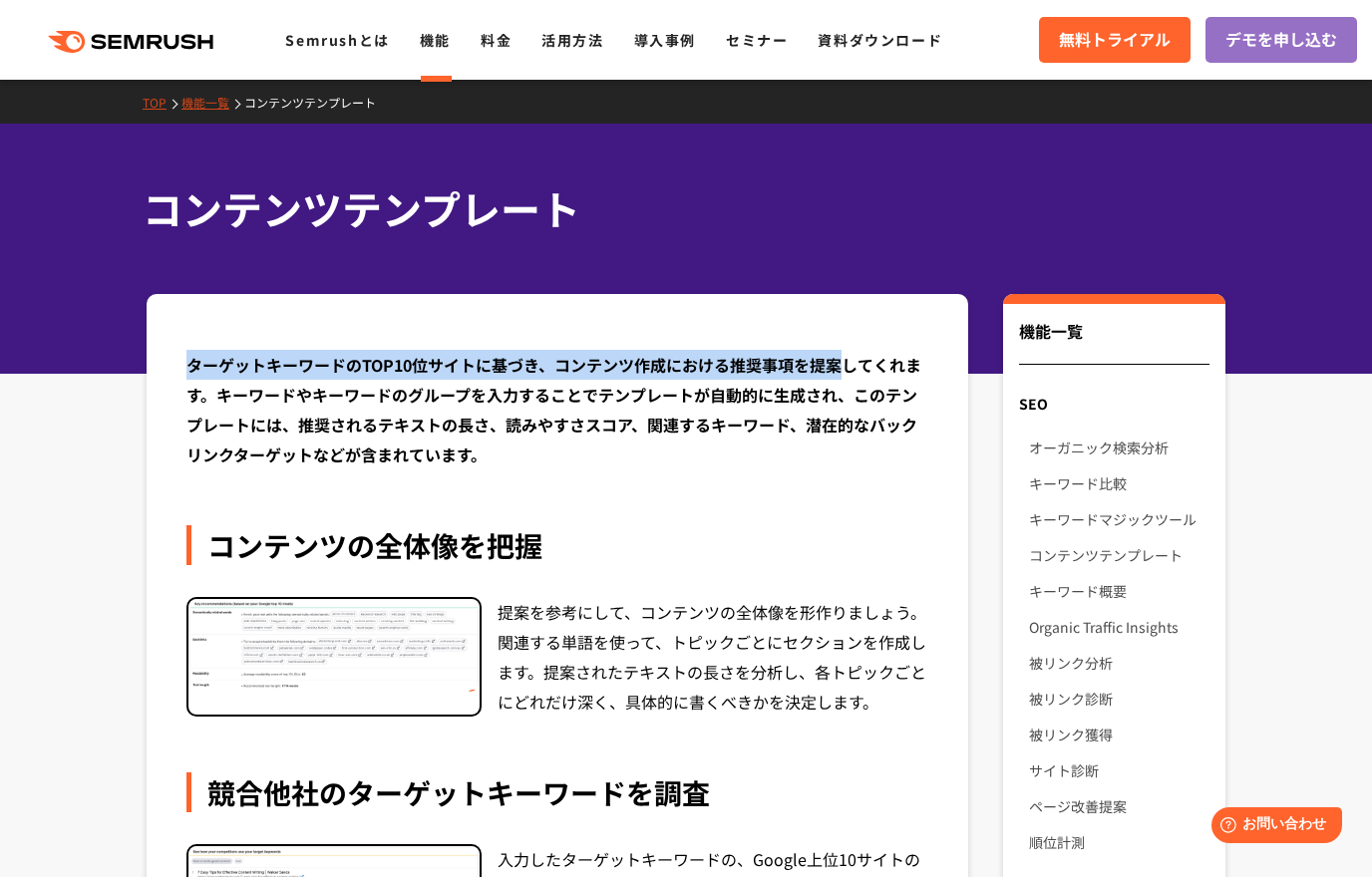 drag, startPoint x: 188, startPoint y: 365, endPoint x: 843, endPoint y: 365, distance: 655 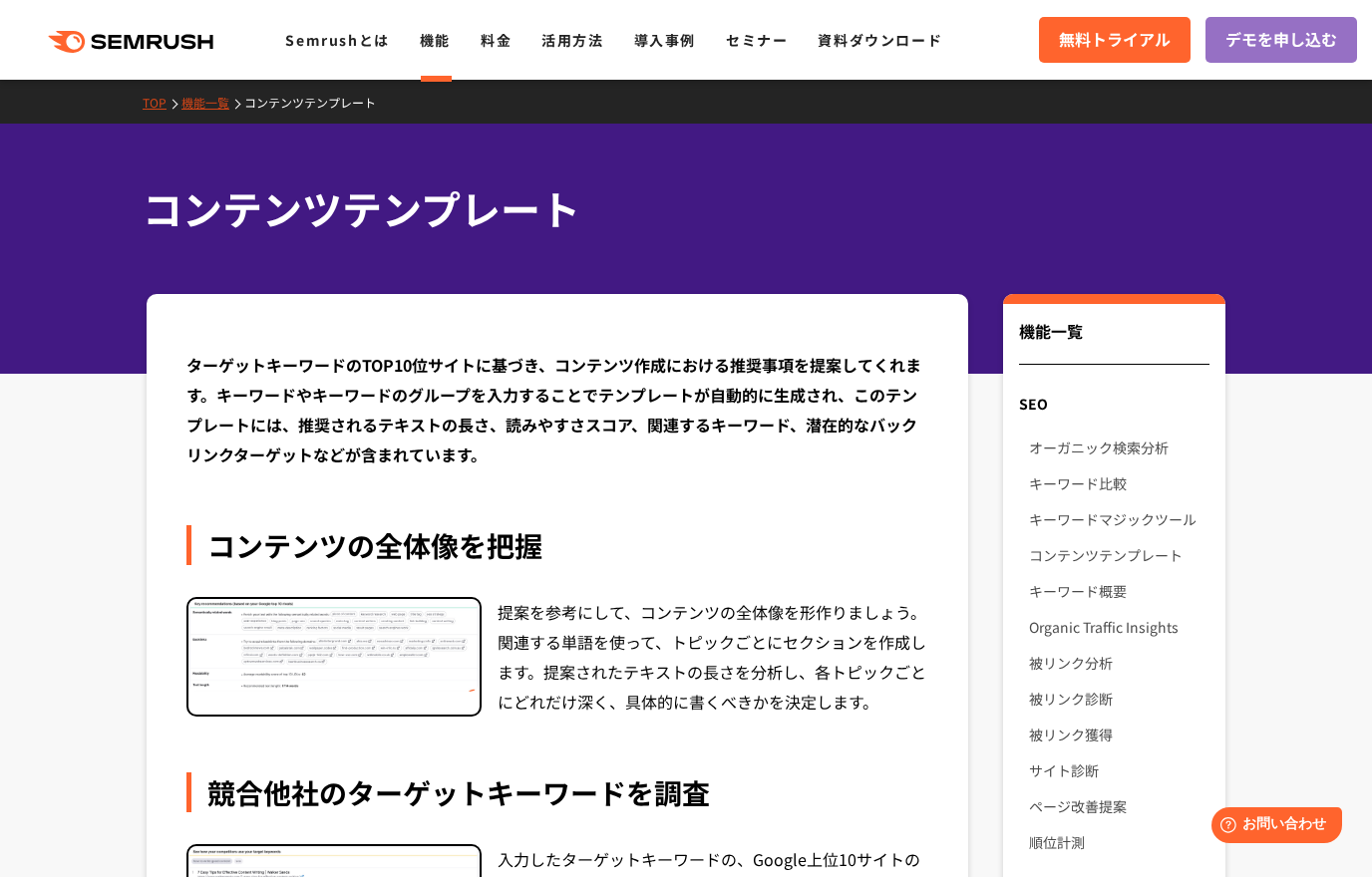 click on "ターゲットキーワードのTOP10位サイトに基づき、コンテンツ作成における推奨事項を提案してくれます。キーワードやキーワードのグループを入力することでテンプレートが自動的に生成され、このテンプレートには、推奨されるテキストの長さ、読みやすさスコア、関連するキーワード、潜在的なバックリンクターゲットなどが含まれています。
コンテンツの全体像を把握
提案を参考にして、コンテンツの全体像を形作りましょう。関連する単語を使って、トピックごとにセクションを作成します。提案されたテキストの長さを分析し、各トピックごとにどれだけ深く、具体的に書くべきかを決定します。" at bounding box center (557, 1071) 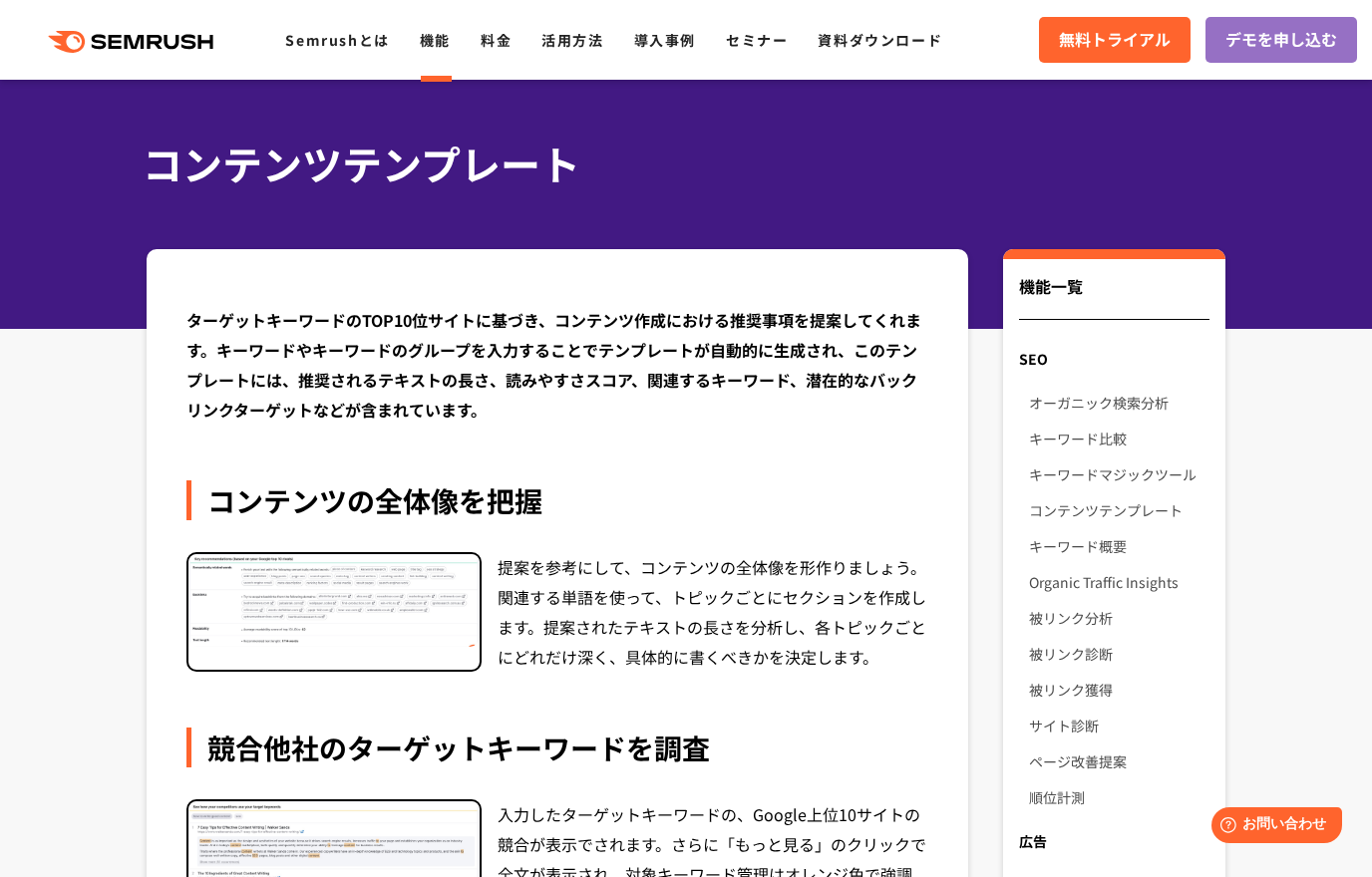 scroll, scrollTop: 0, scrollLeft: 0, axis: both 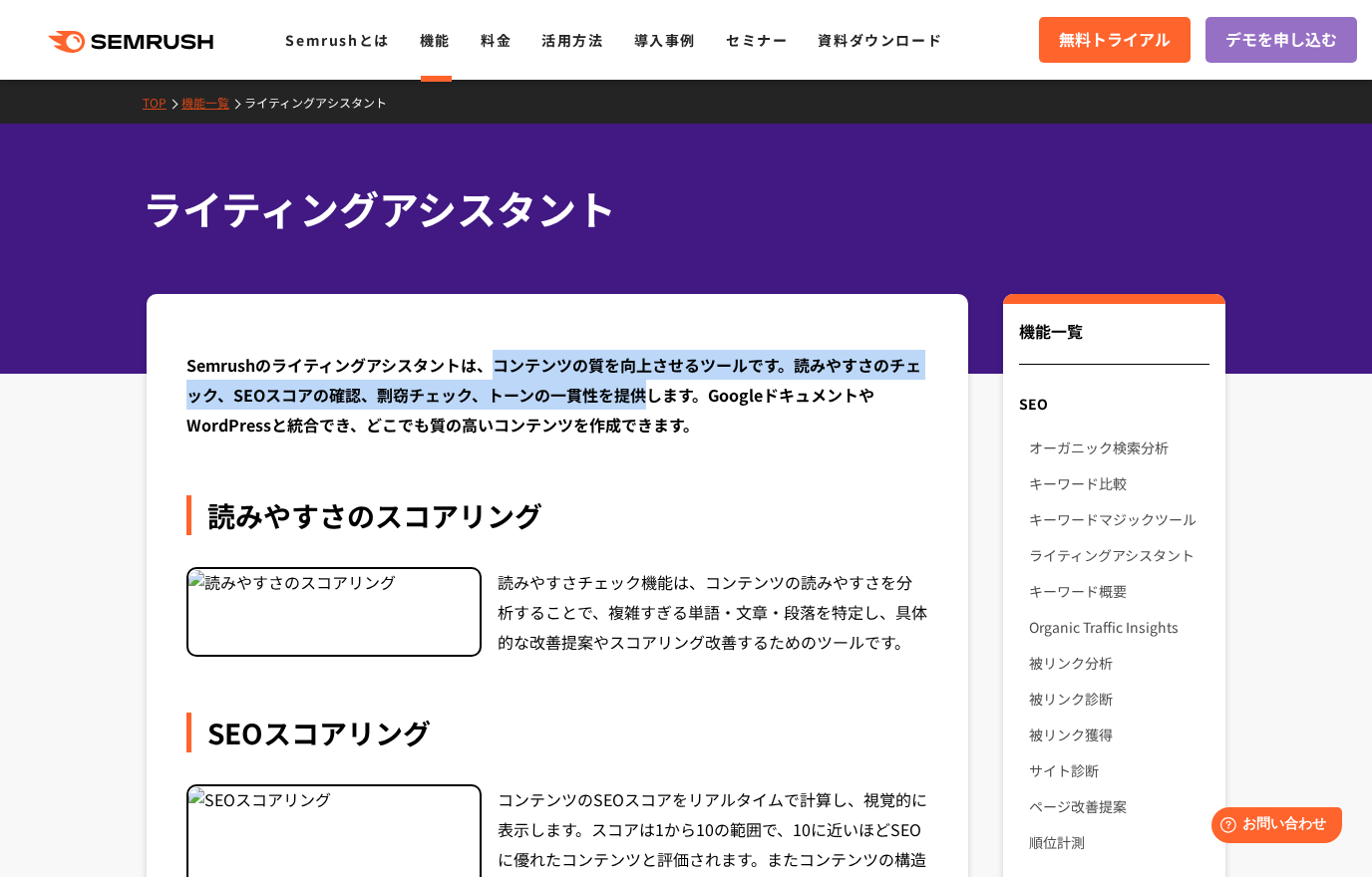 drag, startPoint x: 494, startPoint y: 362, endPoint x: 641, endPoint y: 398, distance: 151.34398 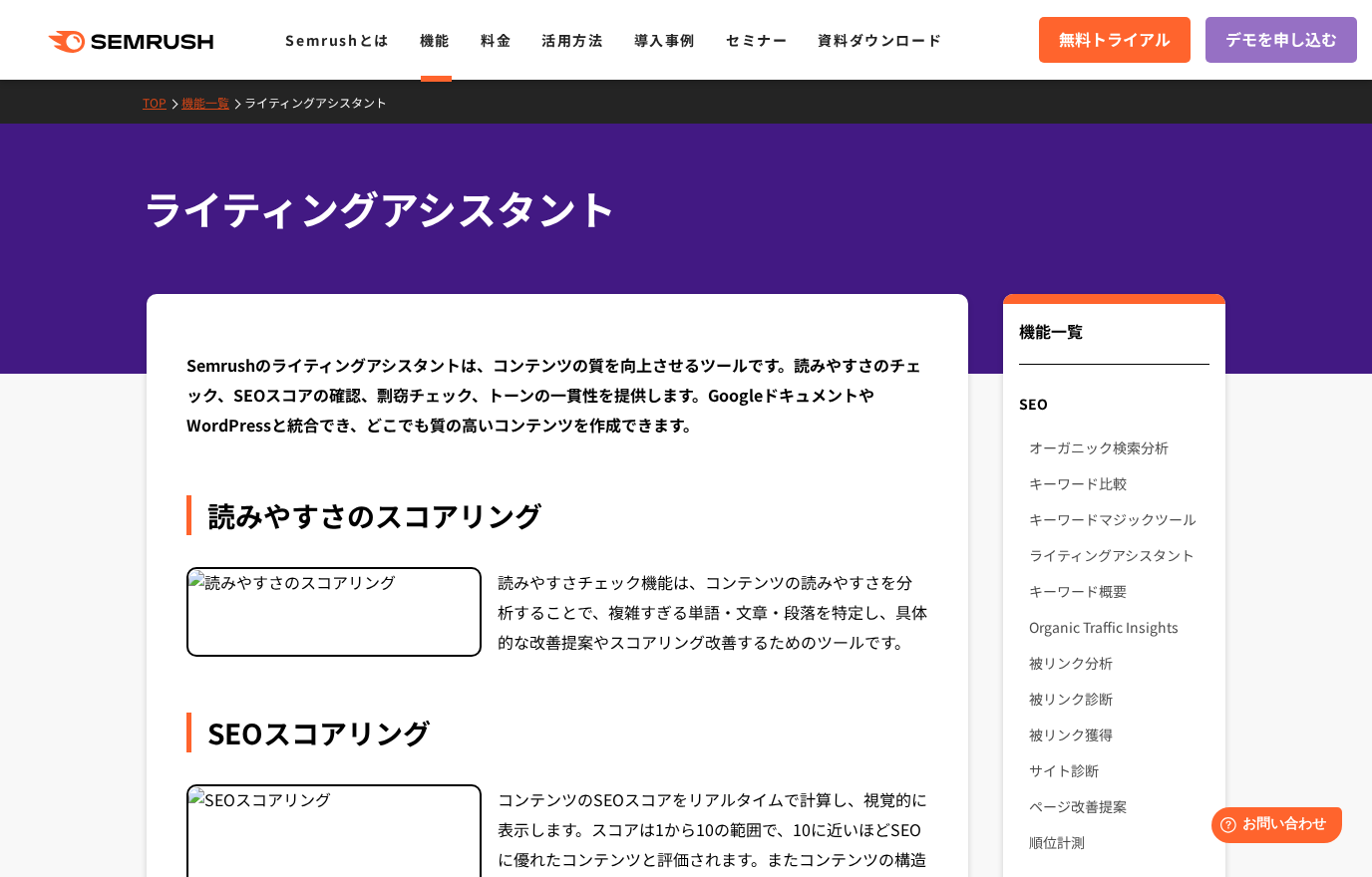 click on "Semrushのライティングアシスタントは、コンテンツの質を向上させるツールです。読みやすさのチェック、SEOスコアの確認、剽窃チェック、トーンの一貫性を提供します。GoogleドキュメントやWordPressと統合でき、どこでも質の高いコンテンツを作成できます。
読みやすさのスコアリング
読みやすさチェック機能は、コンテンツの読みやすさを分析することで、複雑すぎる単語・文章・段落を特定し、具体的な改善提案やスコアリング改善するためのツールです。
SEOスコアリング" at bounding box center (557, 962) 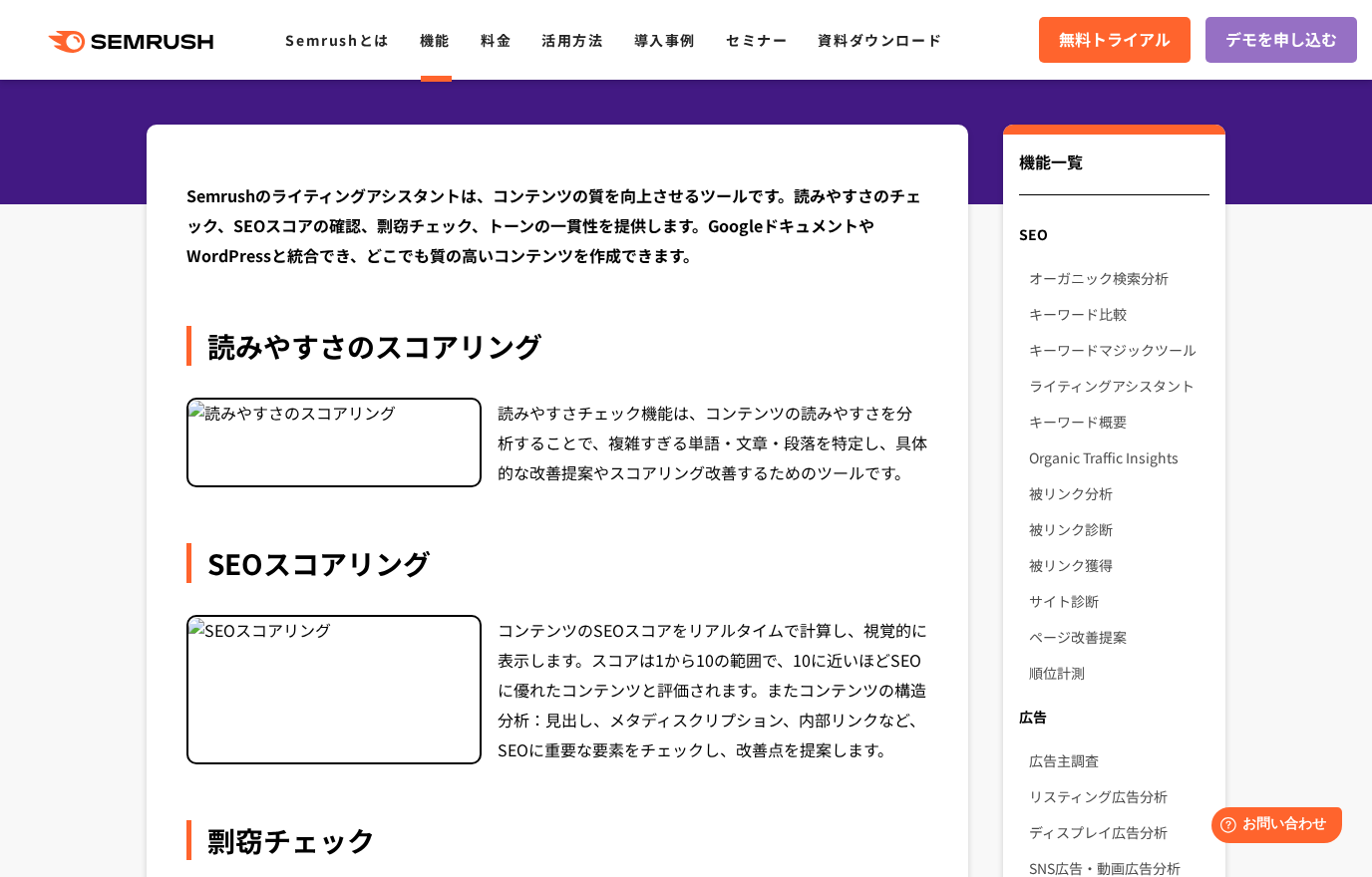 scroll, scrollTop: 199, scrollLeft: 0, axis: vertical 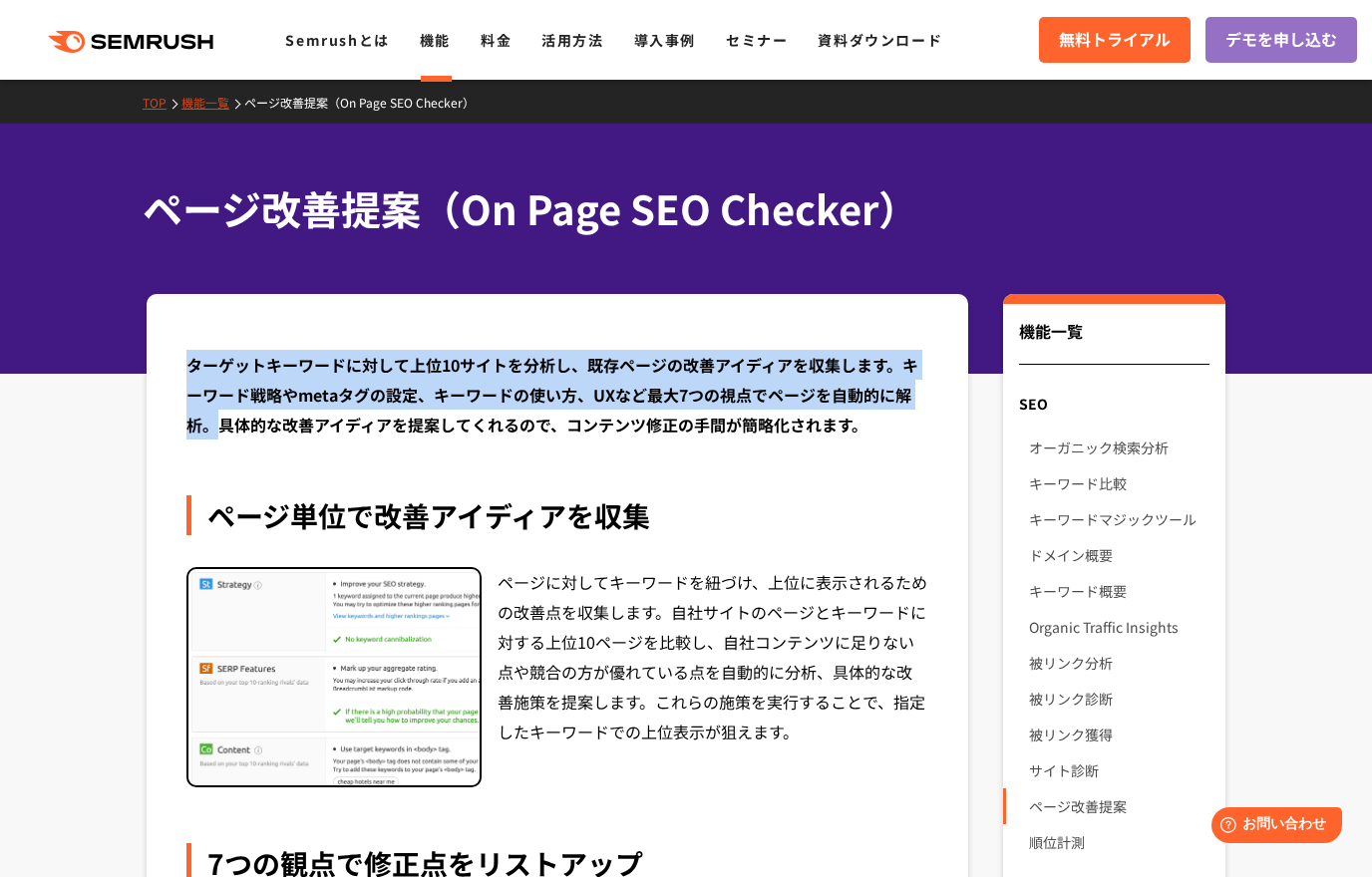 drag, startPoint x: 186, startPoint y: 365, endPoint x: 216, endPoint y: 432, distance: 73.409809 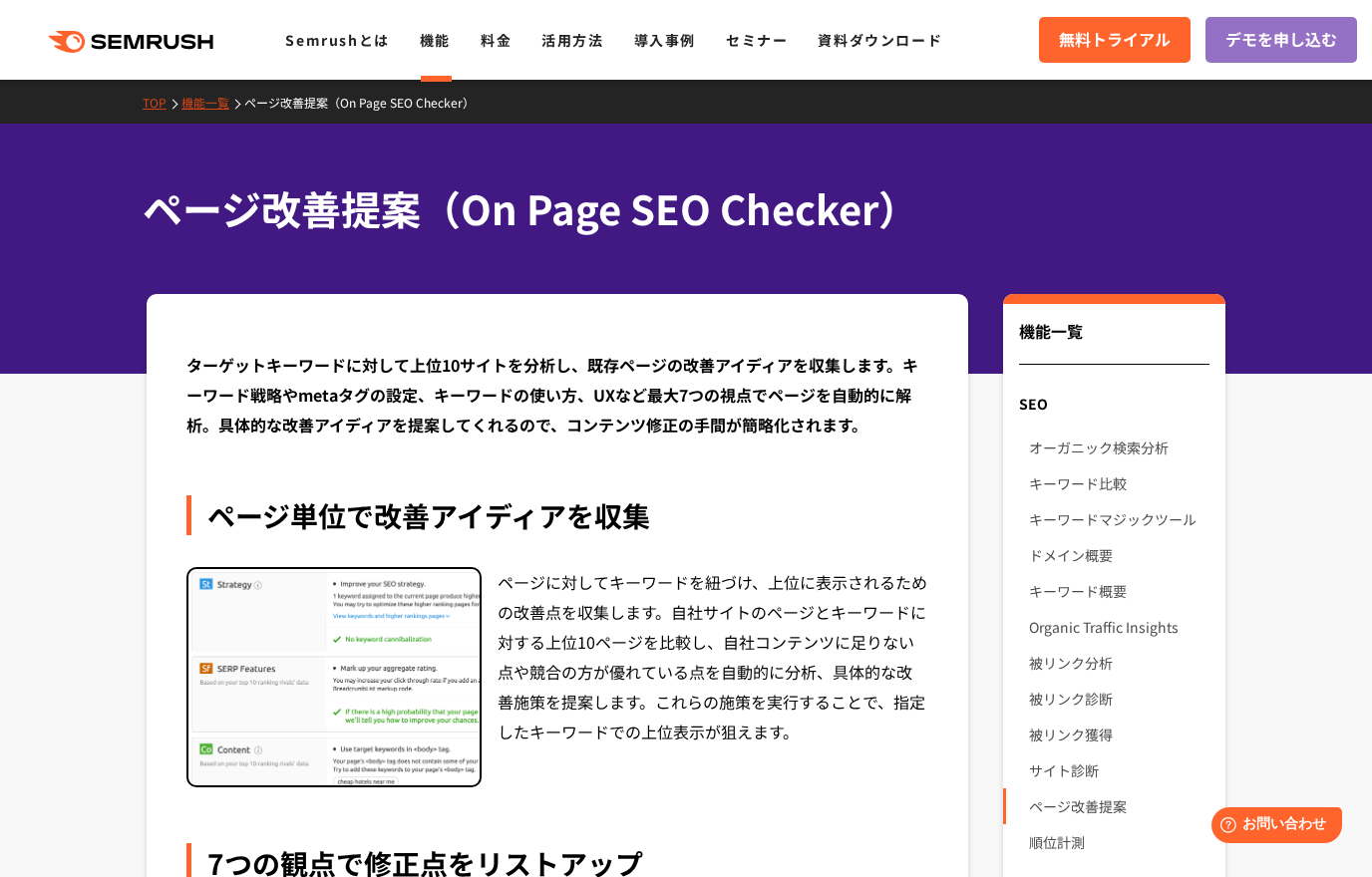 click on "ターゲットキーワードに対して上位10サイトを分析し、既存ページの改善アイディアを収集します。キーワード戦略やmetaタグの設定、キーワードの使い方、UXなど最大7つの視点でページを自動的に解析。具体的な改善アイディアを提案してくれるので、コンテンツ修正の手間が簡略化されます。" at bounding box center (557, 395) 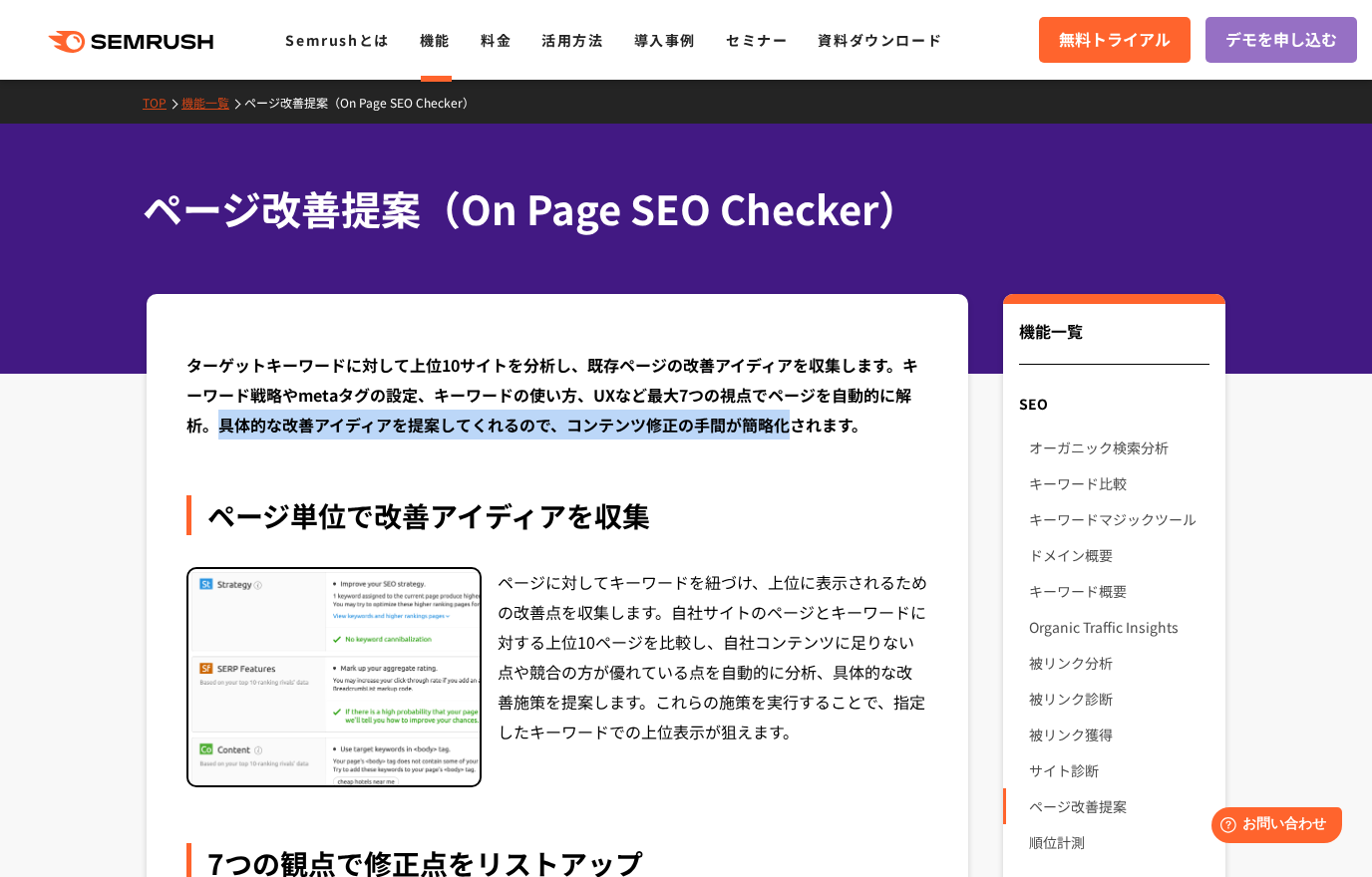 drag, startPoint x: 219, startPoint y: 425, endPoint x: 783, endPoint y: 438, distance: 564.1498 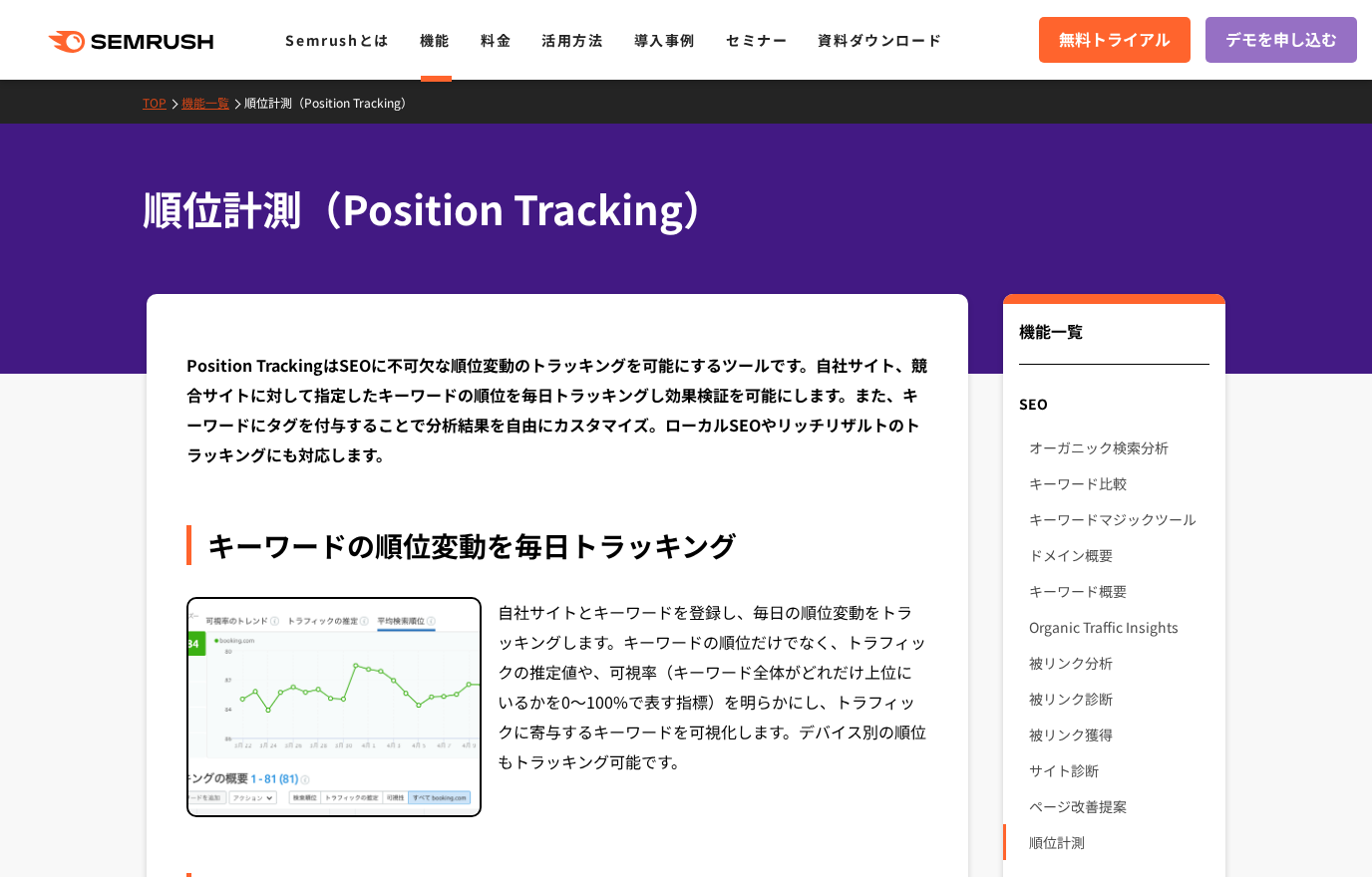 scroll, scrollTop: 0, scrollLeft: 0, axis: both 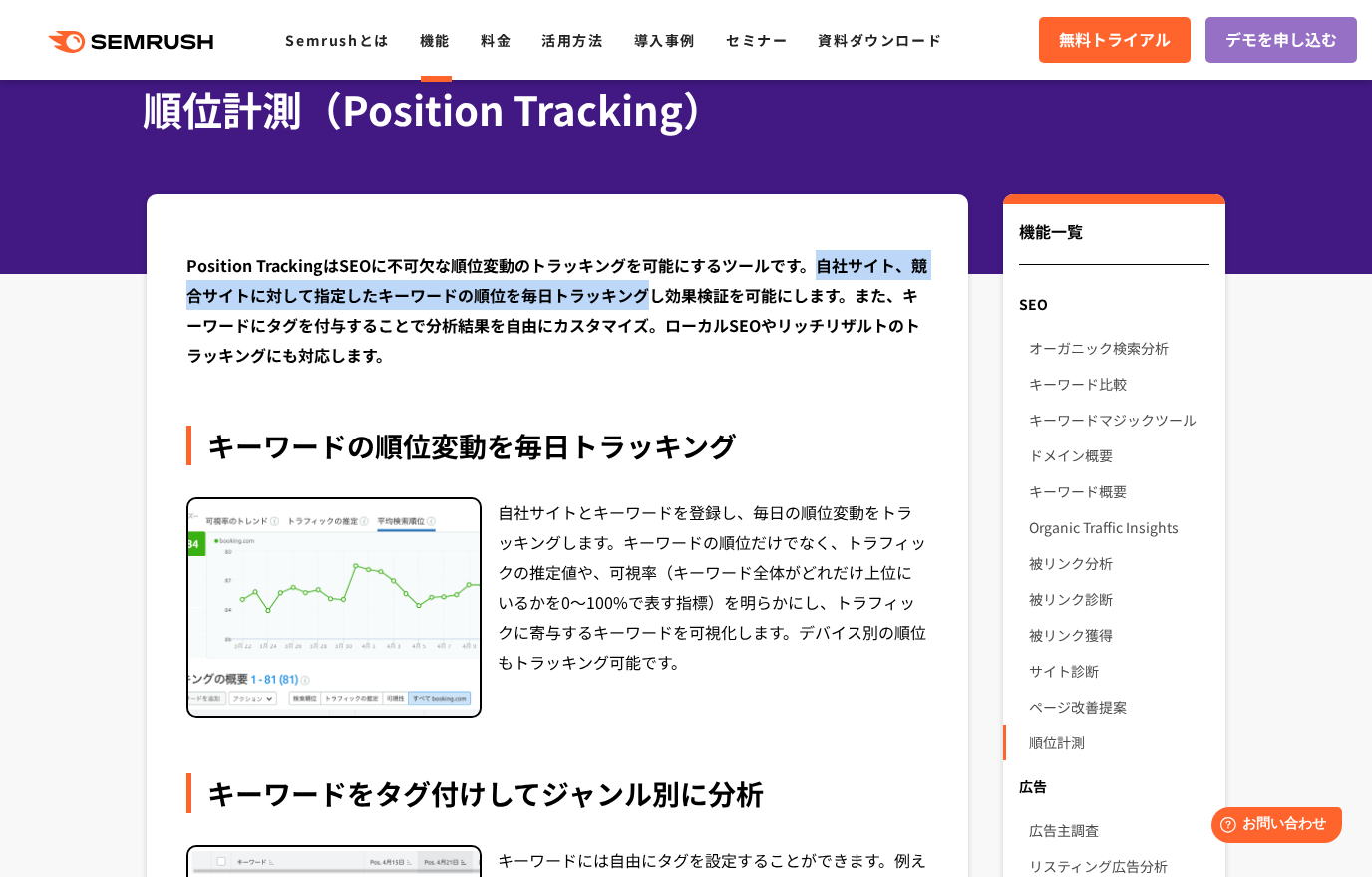 drag, startPoint x: 818, startPoint y: 261, endPoint x: 647, endPoint y: 295, distance: 174.34735 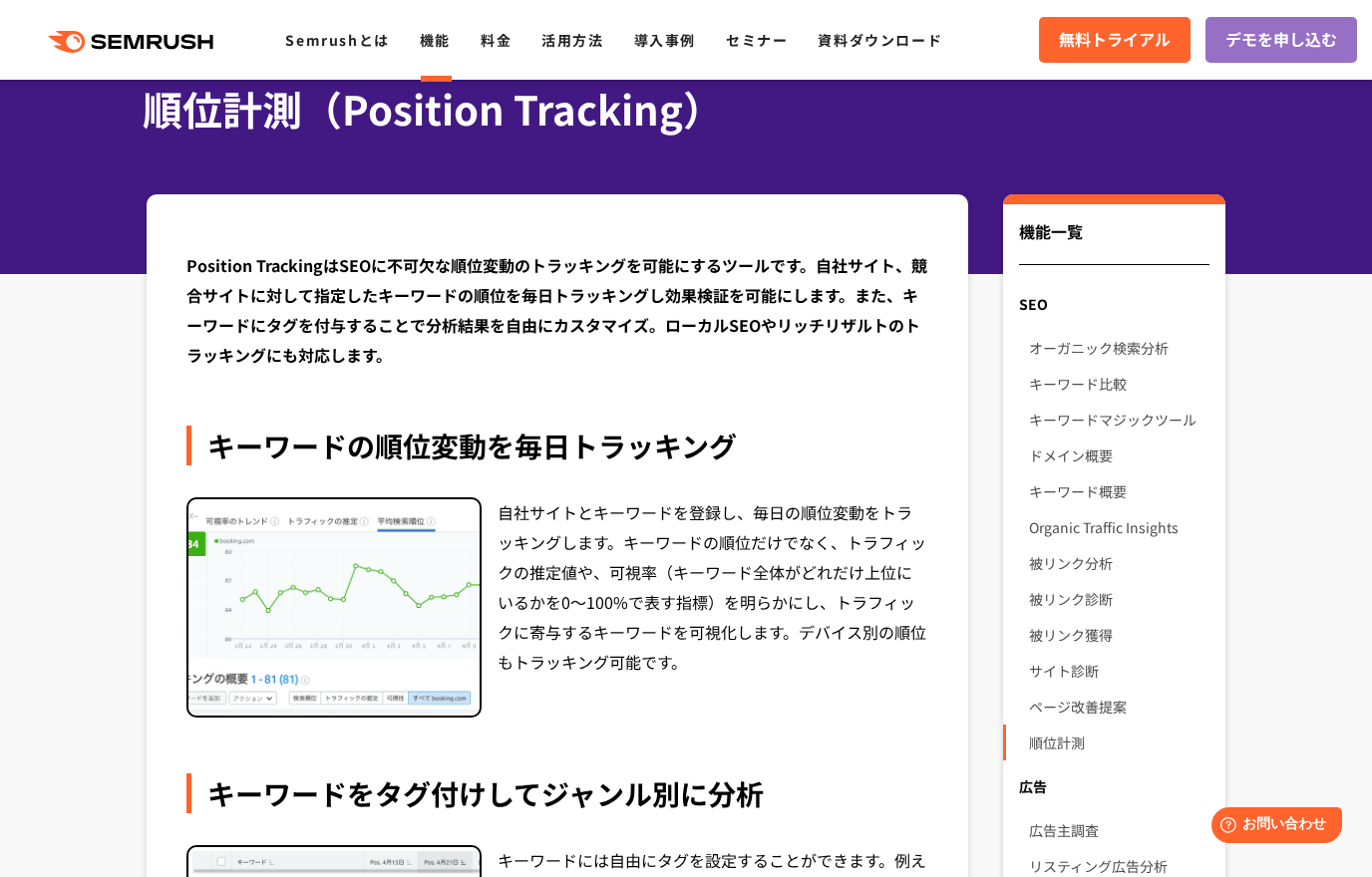 click on "Position TrackingはSEOに不可欠な順位変動のトラッキングを可能にするツールです。自社サイト、競合サイトに対して指定したキーワードの順位を毎日トラッキングし効果検証を可能にします。また、キーワードにタグを付与することで分析結果を自由にカスタマイズ。ローカルSEOやリッチリザルトのトラッキングにも対応します。
キーワードの順位変動を毎日トラッキング
キーワードをタグ付けしてジャンル別に分析" at bounding box center (557, 1158) 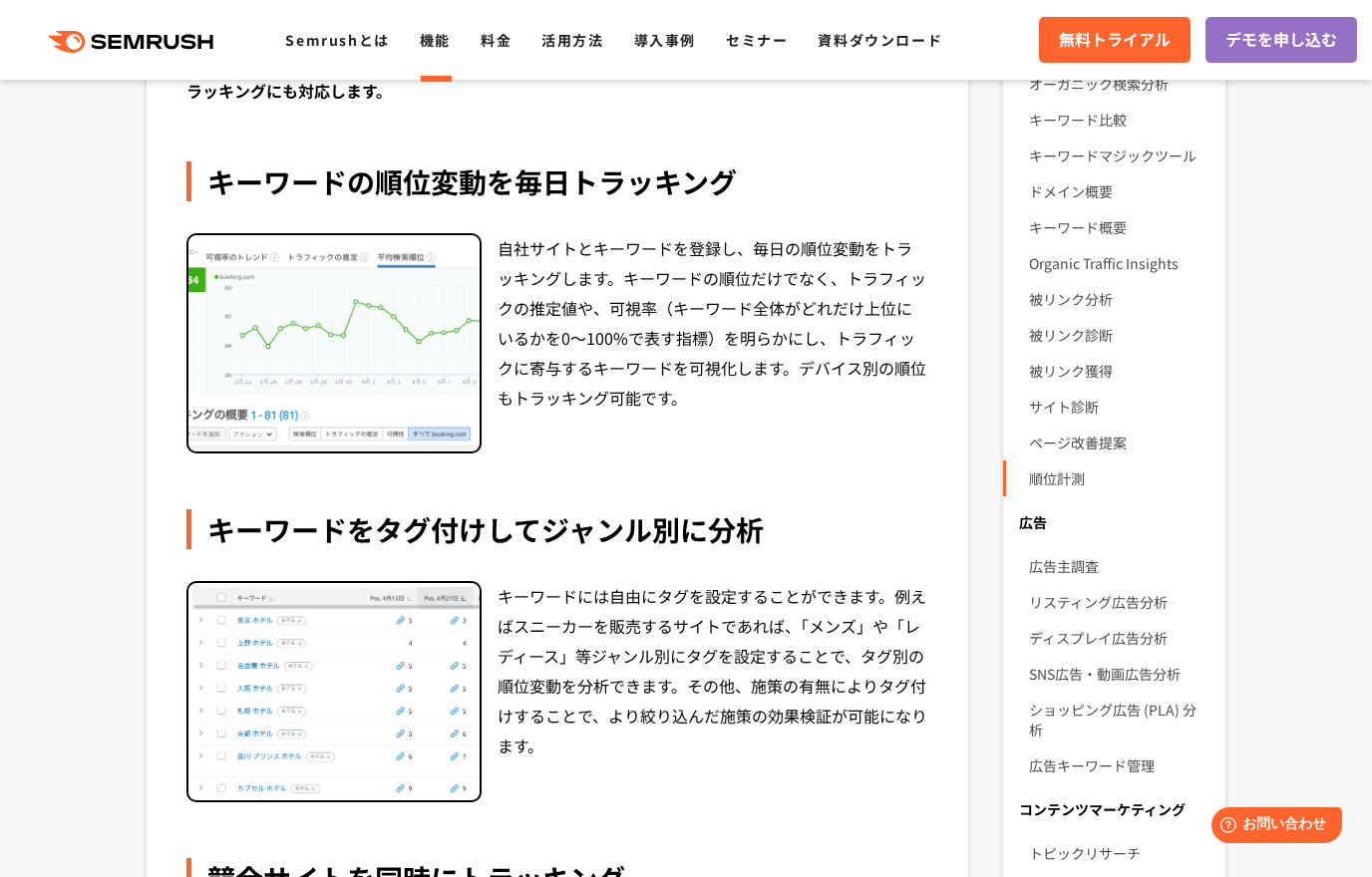 scroll, scrollTop: 399, scrollLeft: 0, axis: vertical 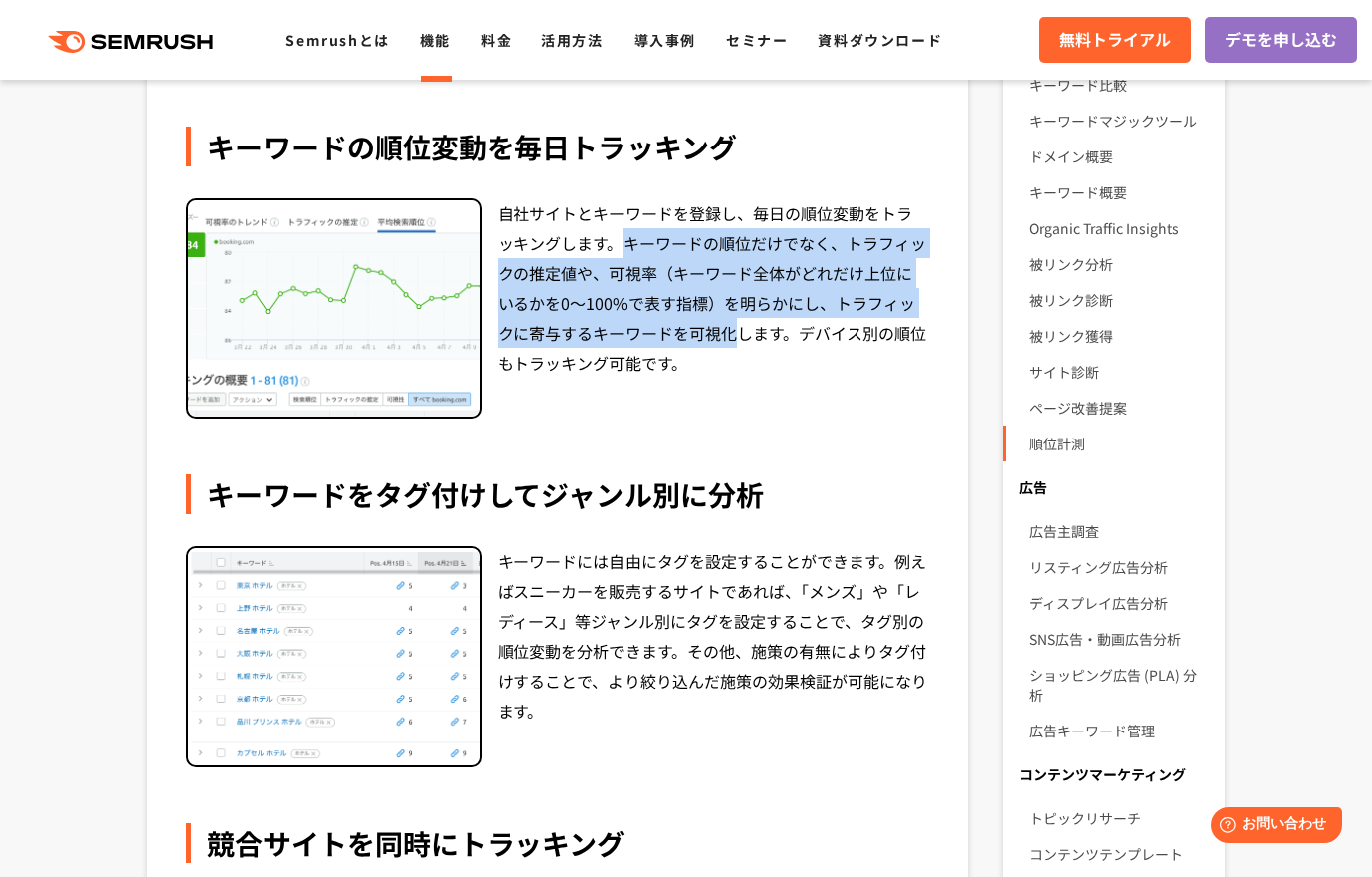 drag, startPoint x: 622, startPoint y: 243, endPoint x: 726, endPoint y: 347, distance: 147.07821 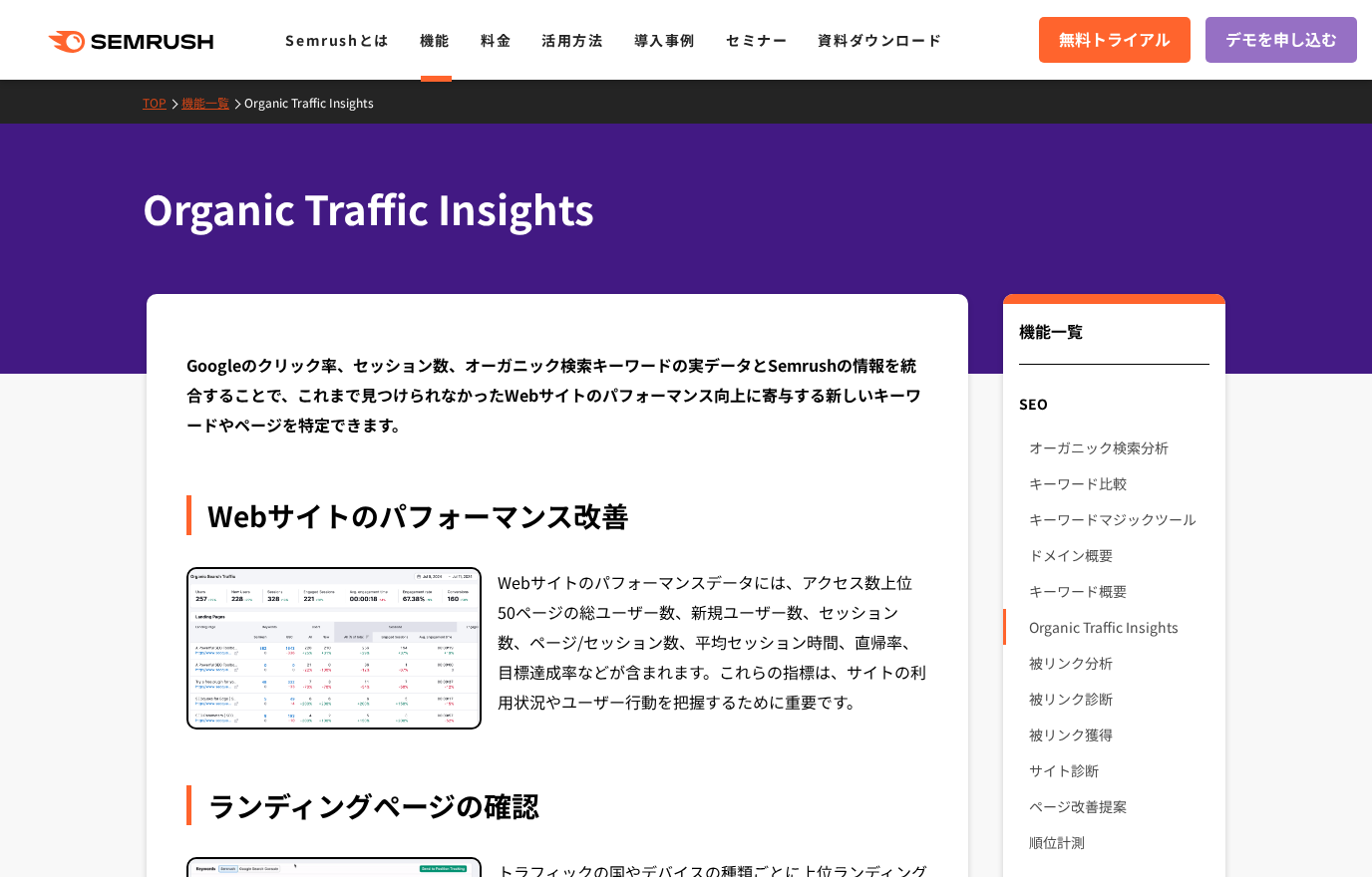 scroll, scrollTop: 0, scrollLeft: 0, axis: both 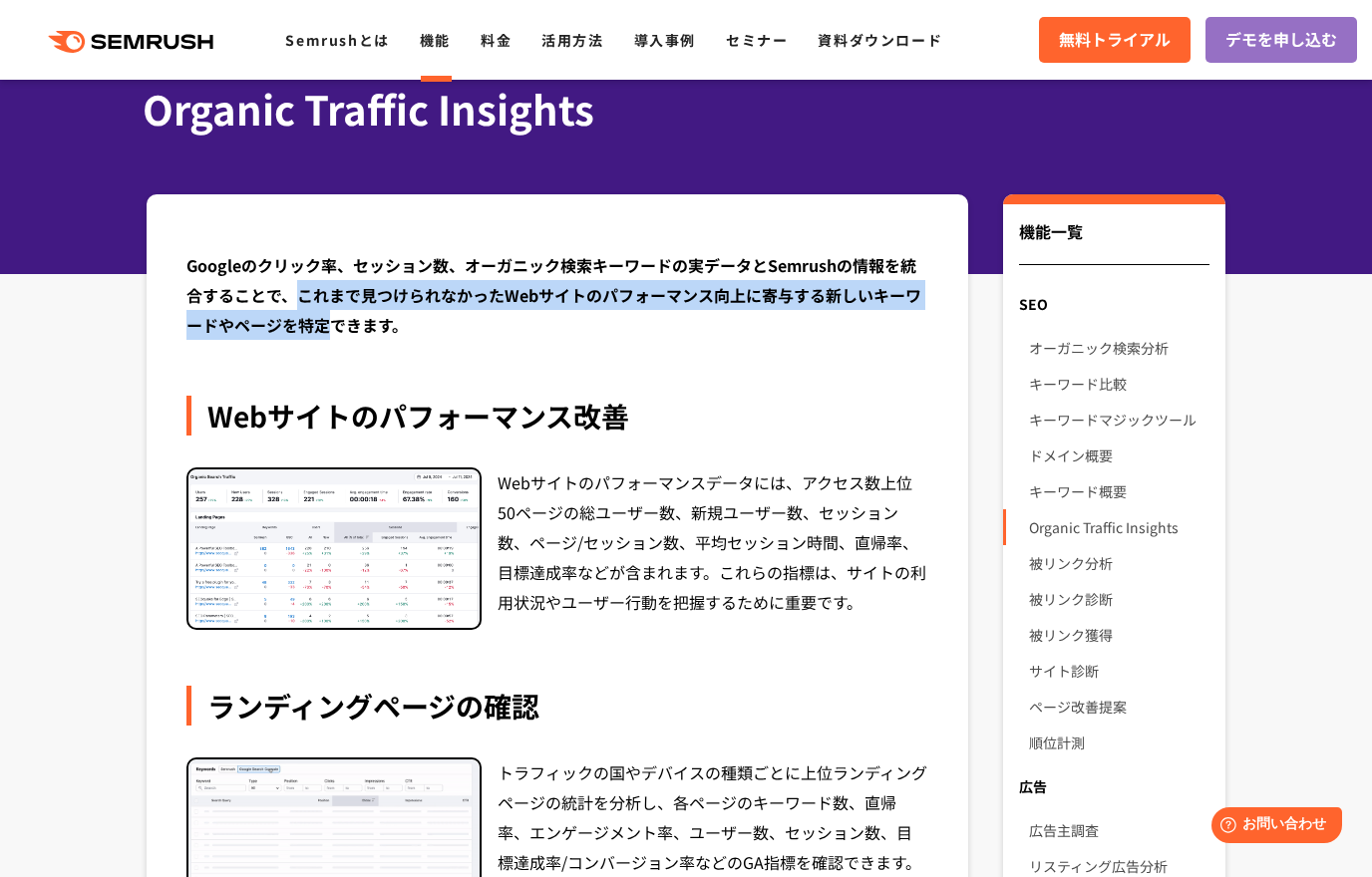 drag, startPoint x: 298, startPoint y: 292, endPoint x: 324, endPoint y: 332, distance: 47.707442 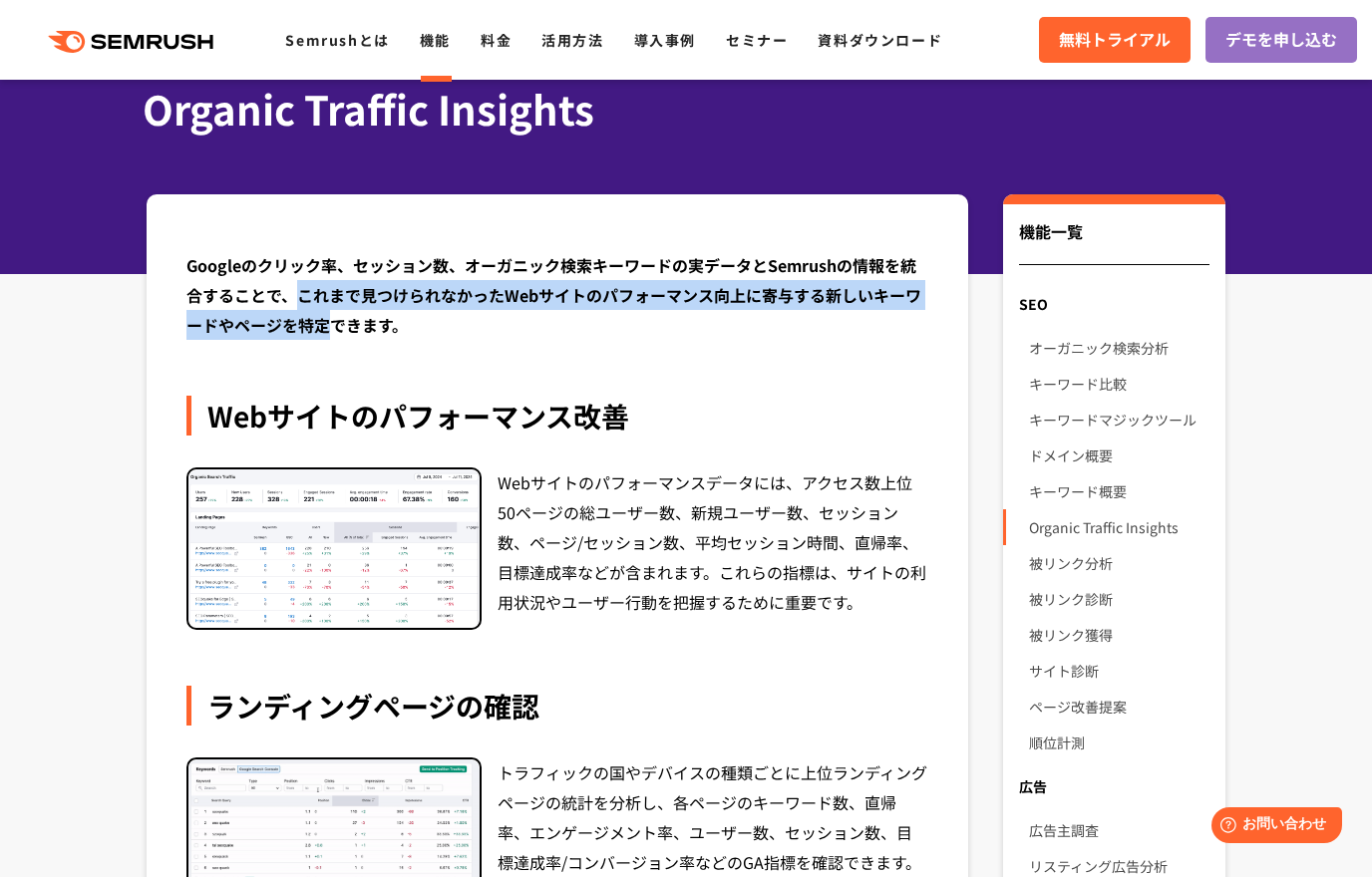 click on "Googleのクリック率、セッション数、オーガニック検索キーワードの実データとSemrushの情報を統合することで、これまで見つけられなかったWebサイトのパフォーマンス向上に寄与する新しいキーワードやページを特定できます。" at bounding box center (557, 295) 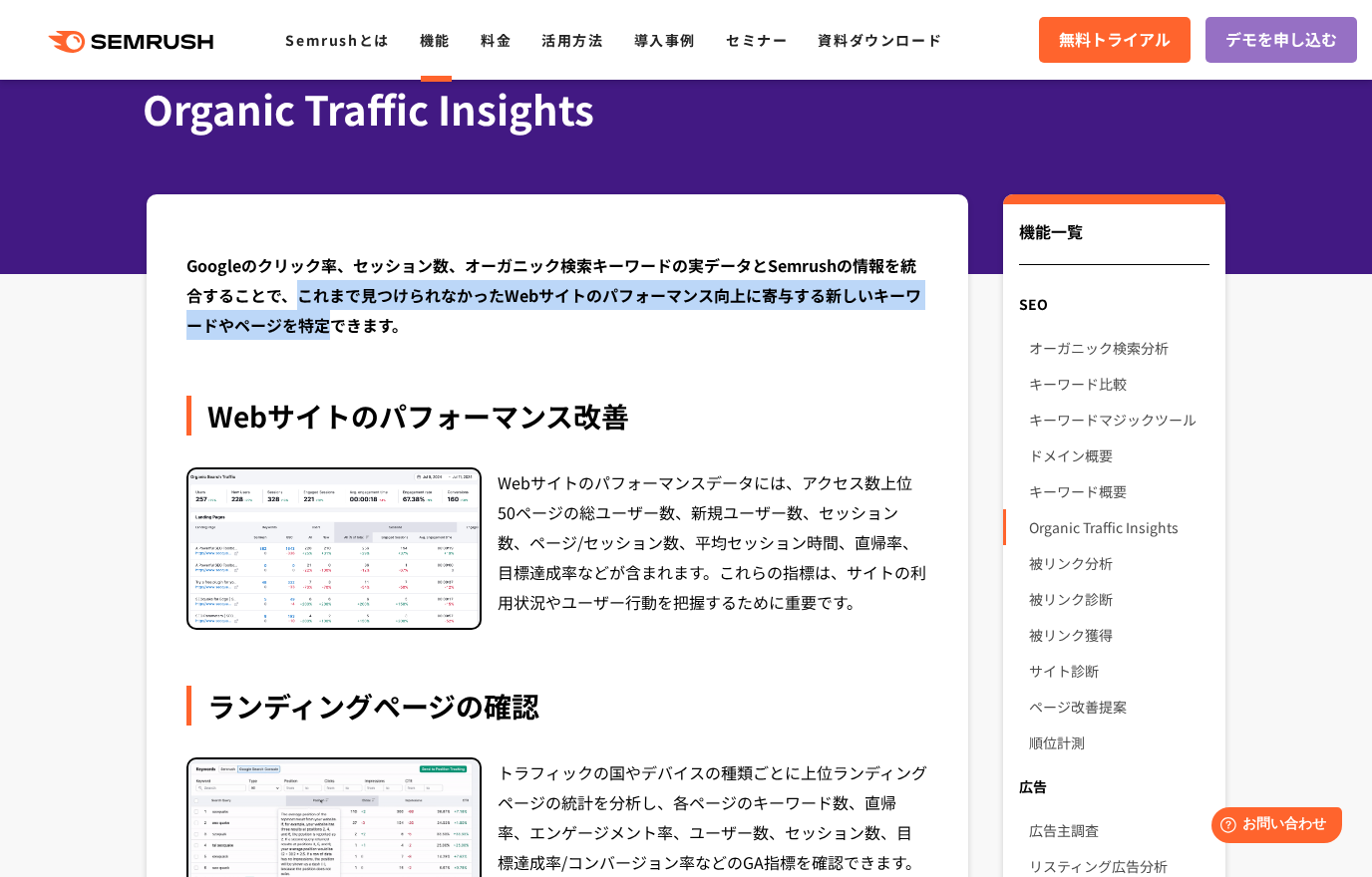 copy on "これまで見つけられなかったWebサイトのパフォーマンス向上に寄与する新しいキーワードやページを特定" 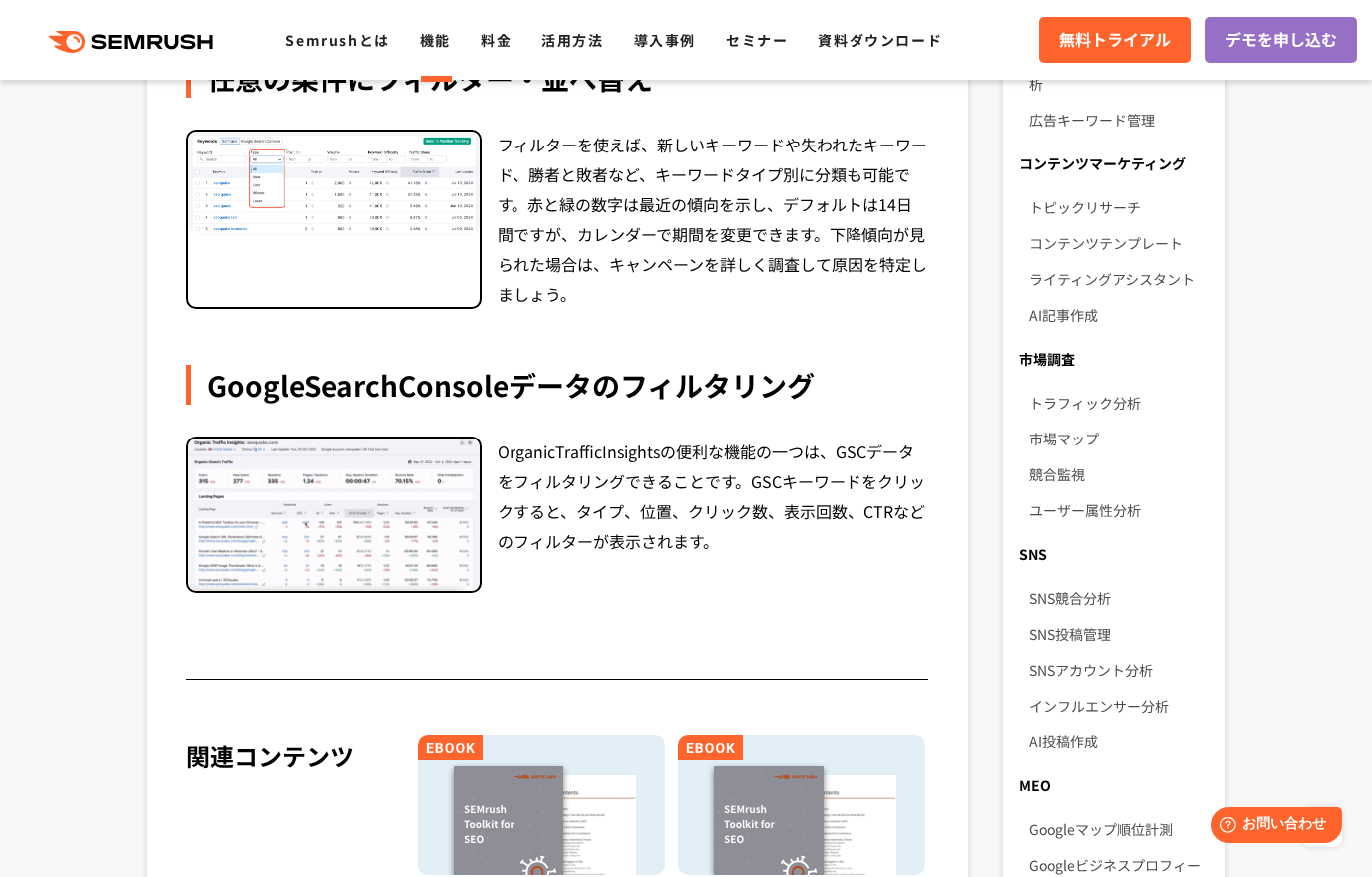 scroll, scrollTop: 698, scrollLeft: 0, axis: vertical 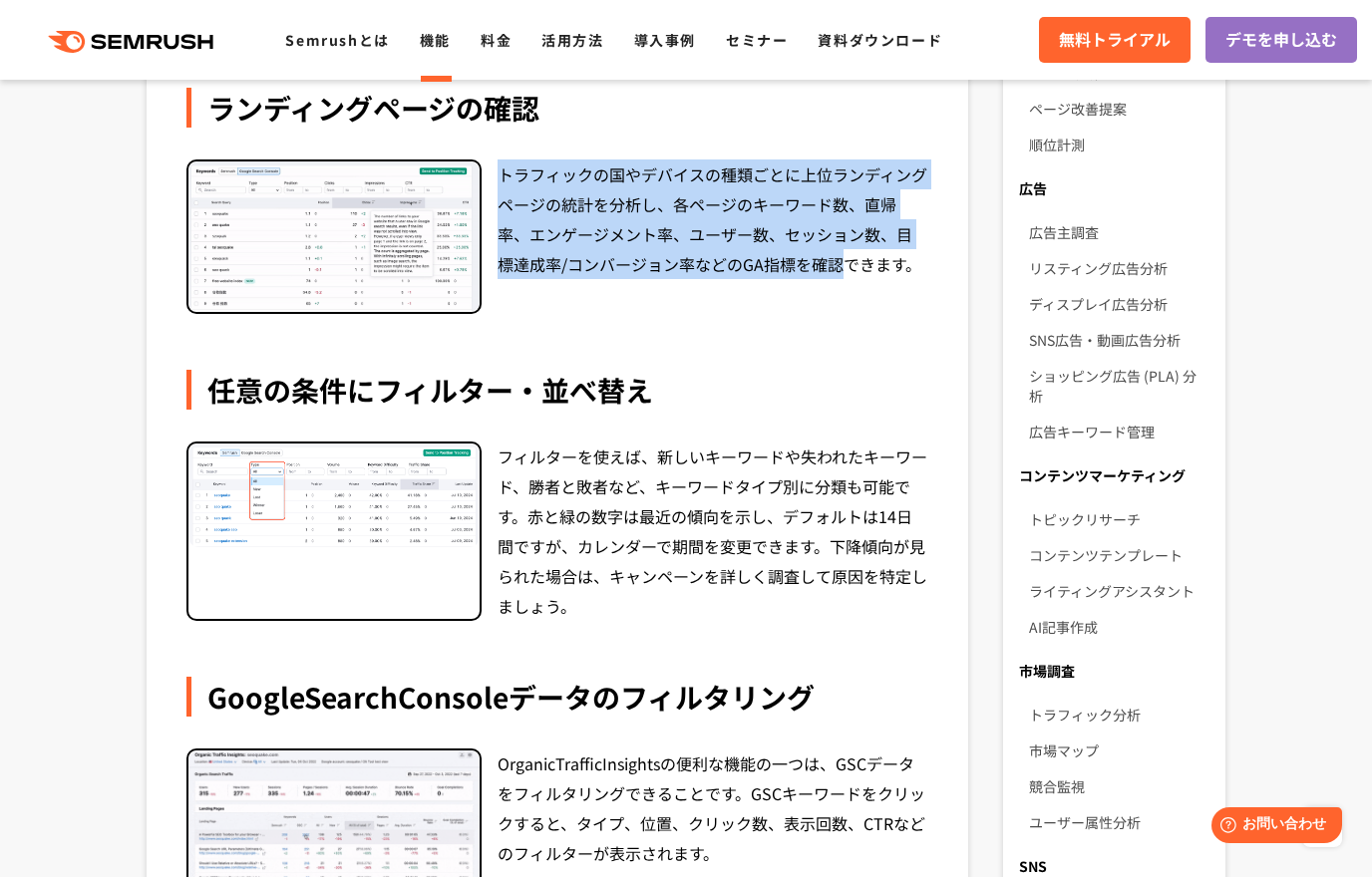 drag, startPoint x: 504, startPoint y: 173, endPoint x: 794, endPoint y: 297, distance: 315.39816 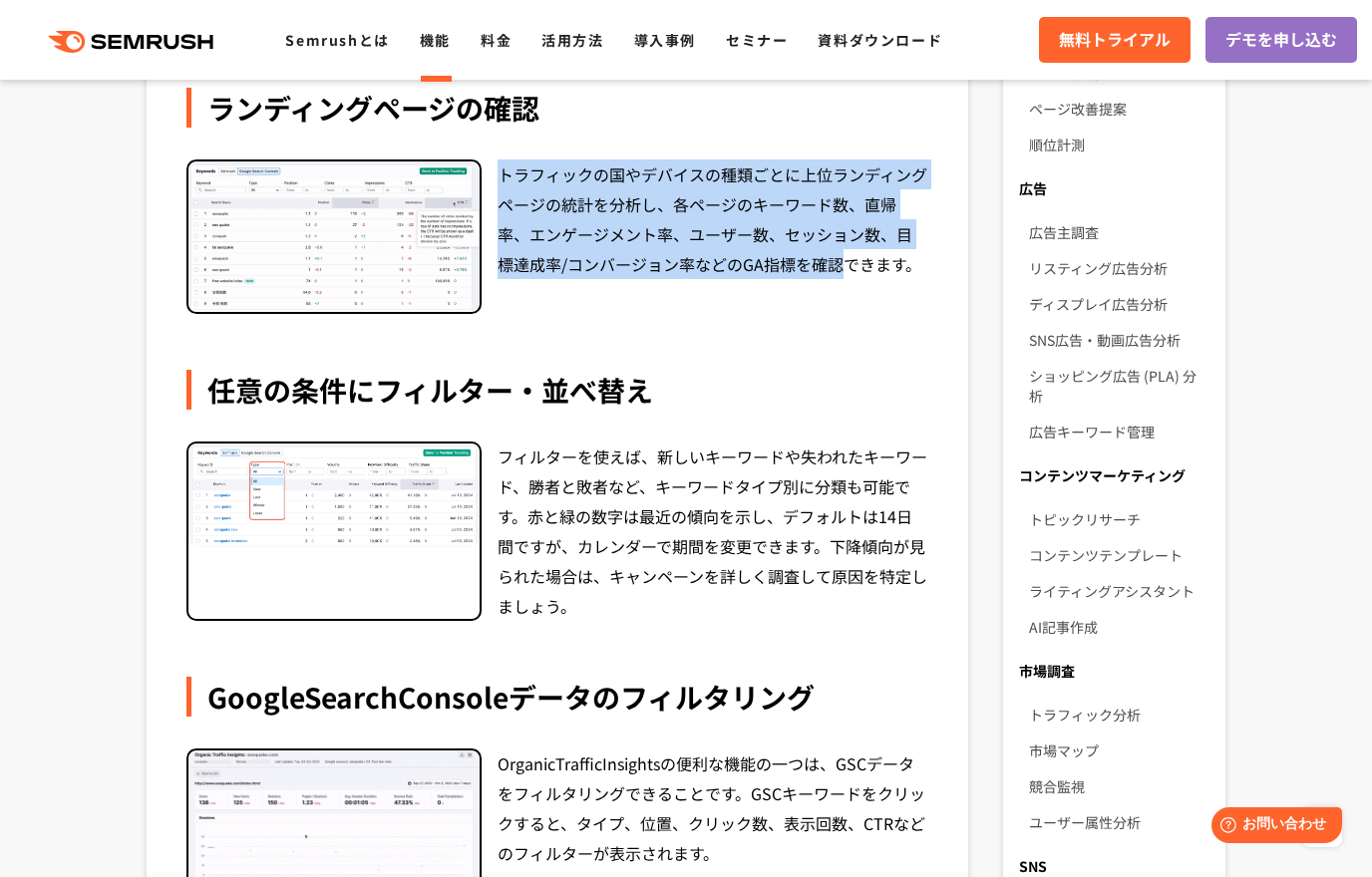 click on "トラフィックの国やデバイスの種類ごとに上位ランディングページの統計を分析し、各ページのキーワード数、直帰率、エンゲージメント率、ユーザー数、セッション数、目標達成率/コンバージョン率などのGA指標を確認できます。" at bounding box center (713, 236) 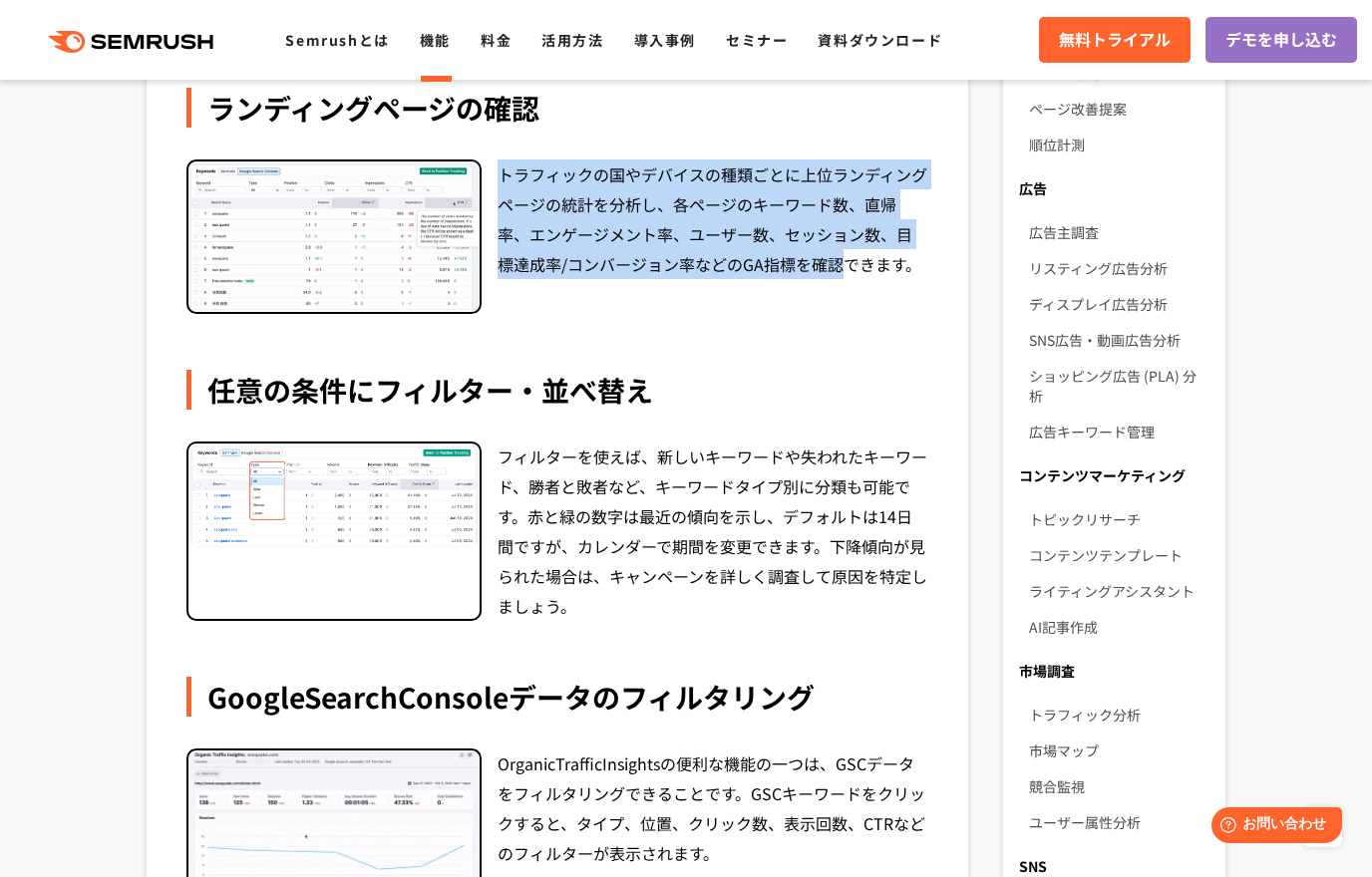 copy on "トラフィックの国やデバイスの種類ごとに上位ランディングページの統計を分析し、各ページのキーワード数、直帰率、エンゲージメント率、ユーザー数、セッション数、目標達成率/コンバージョン率などのGA指標を確認" 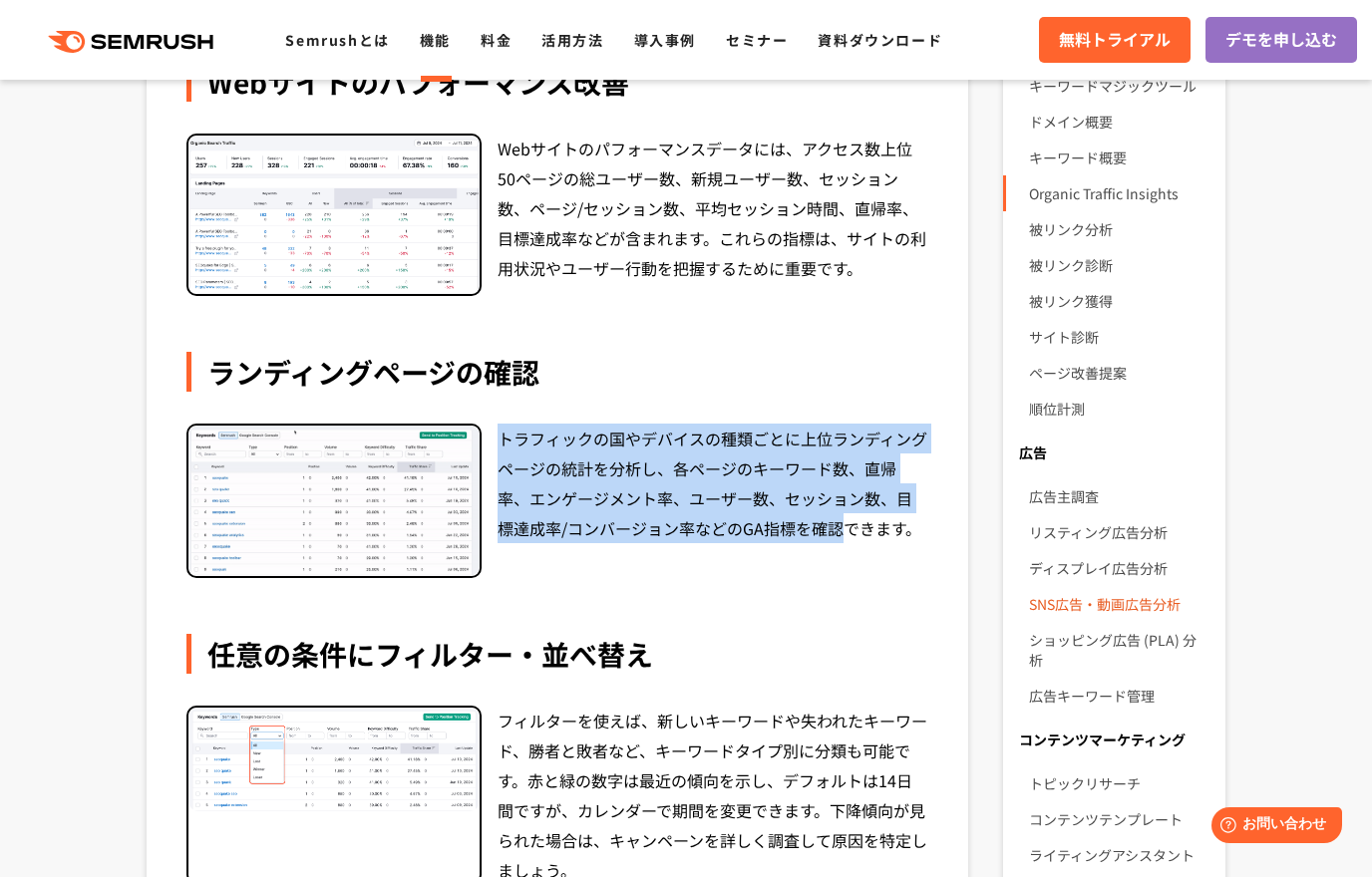 scroll, scrollTop: 399, scrollLeft: 0, axis: vertical 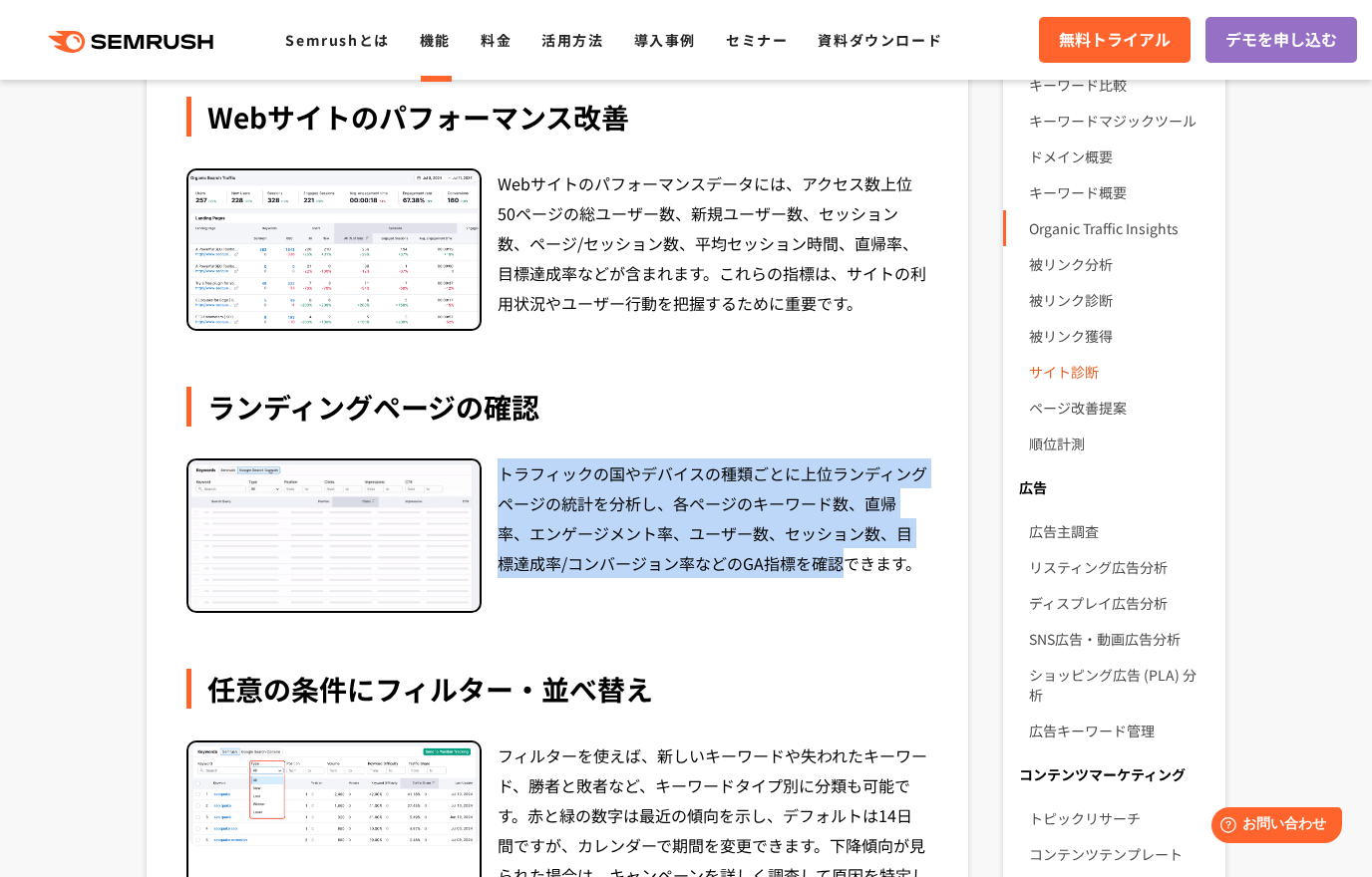 click on "サイト診断" at bounding box center (1119, 372) 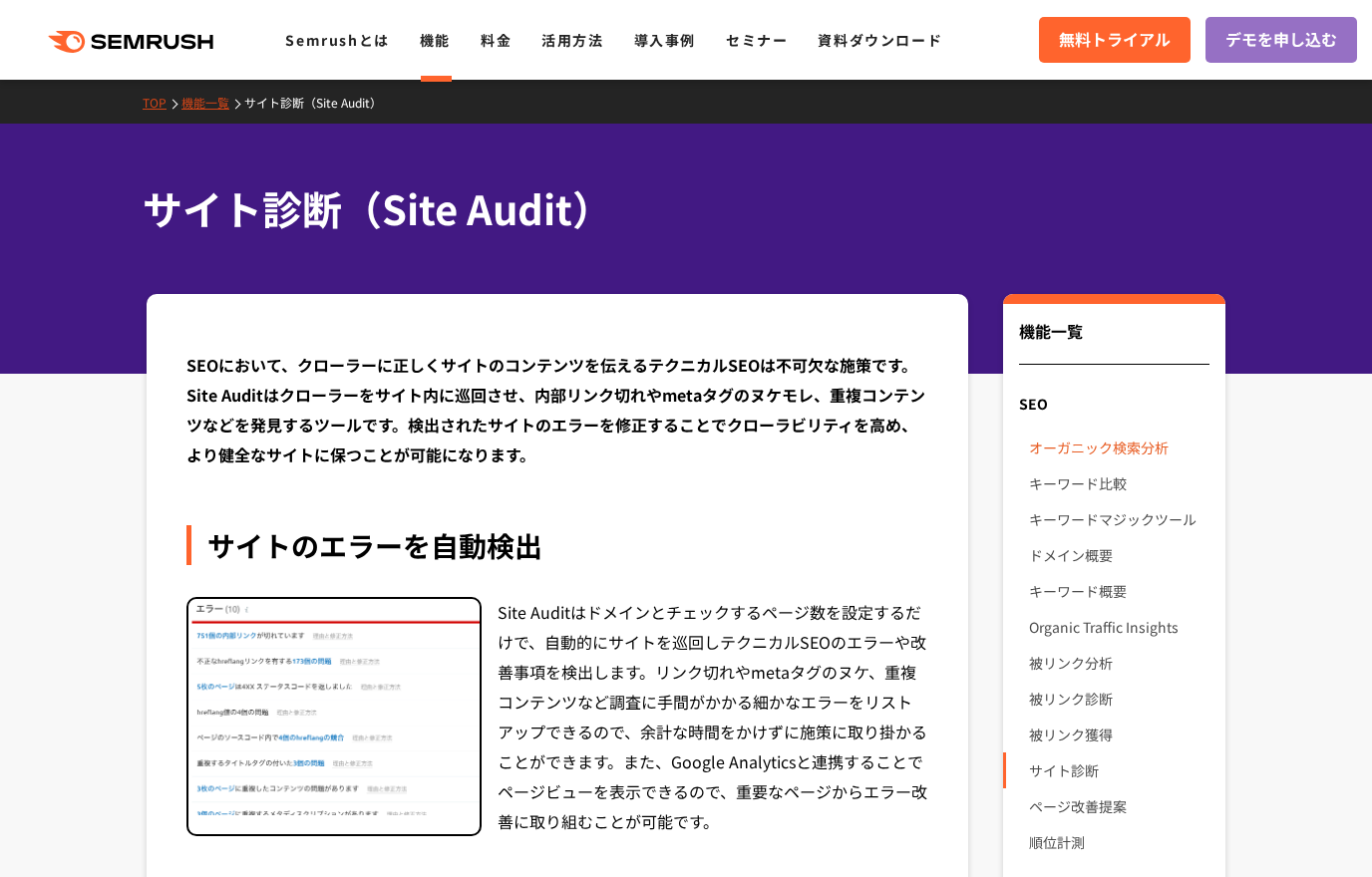 scroll, scrollTop: 0, scrollLeft: 0, axis: both 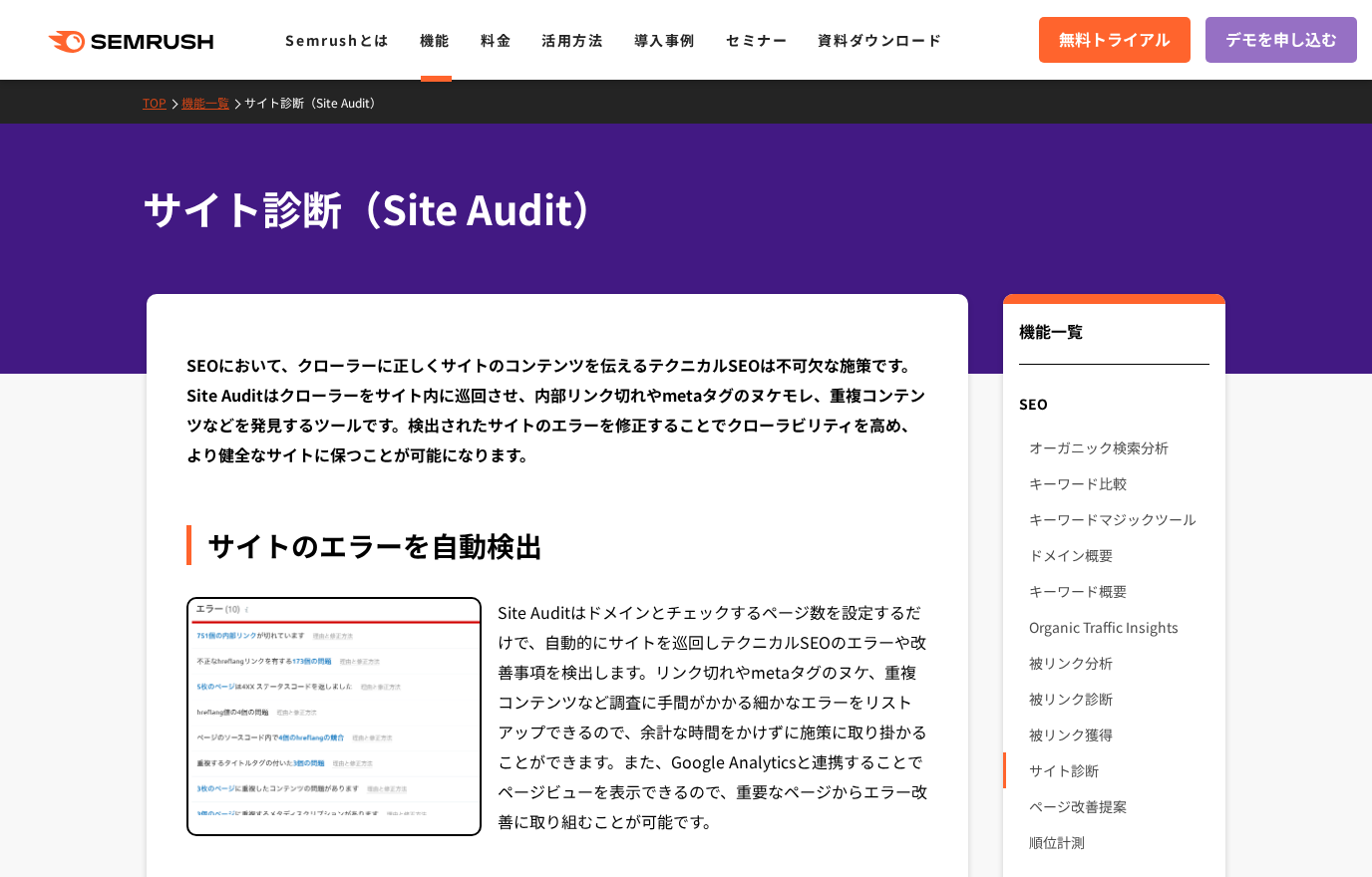 click on "サイト診断（Site Audit）" at bounding box center [676, 208] 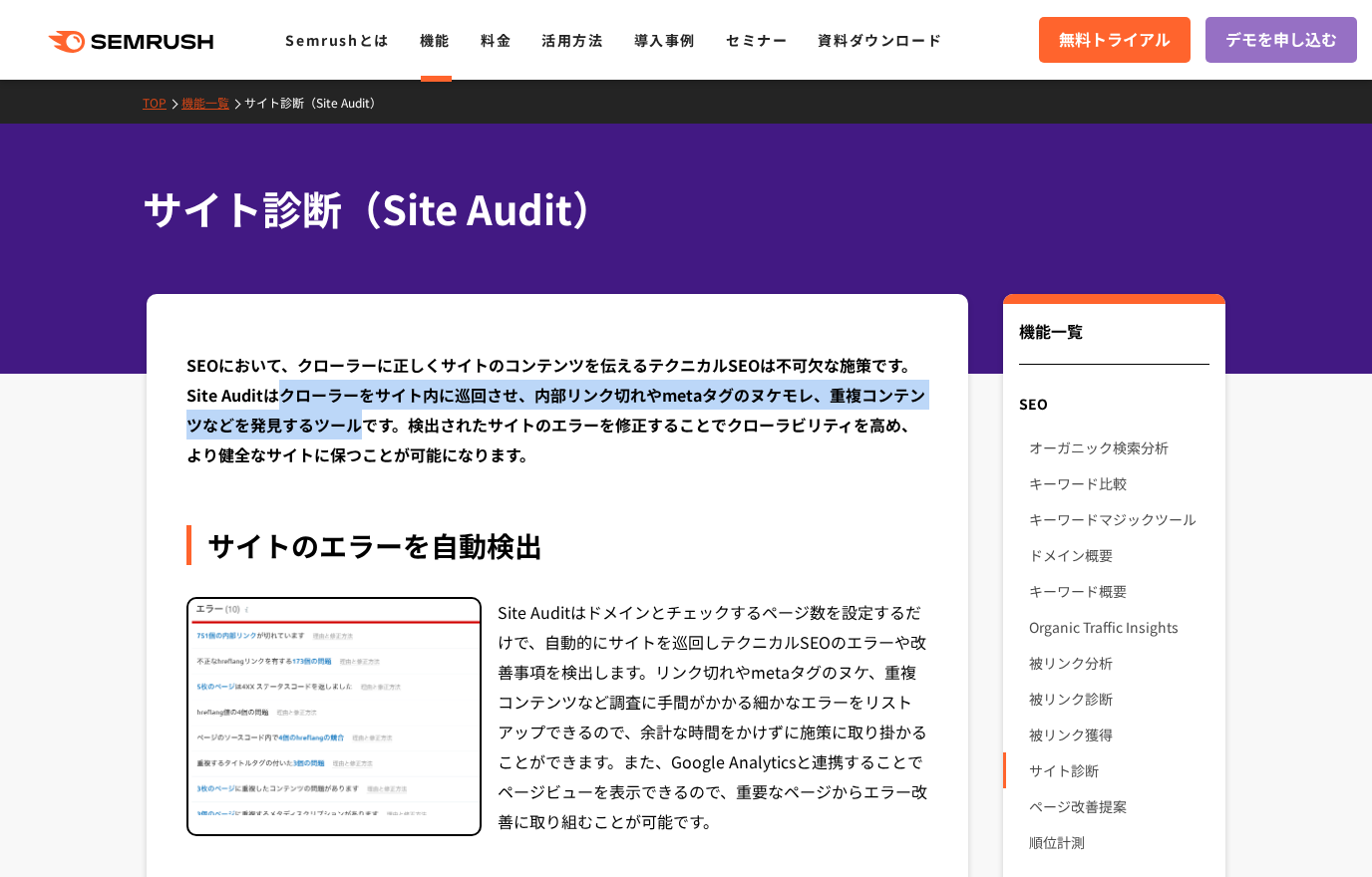 drag, startPoint x: 286, startPoint y: 394, endPoint x: 367, endPoint y: 417, distance: 84.20214 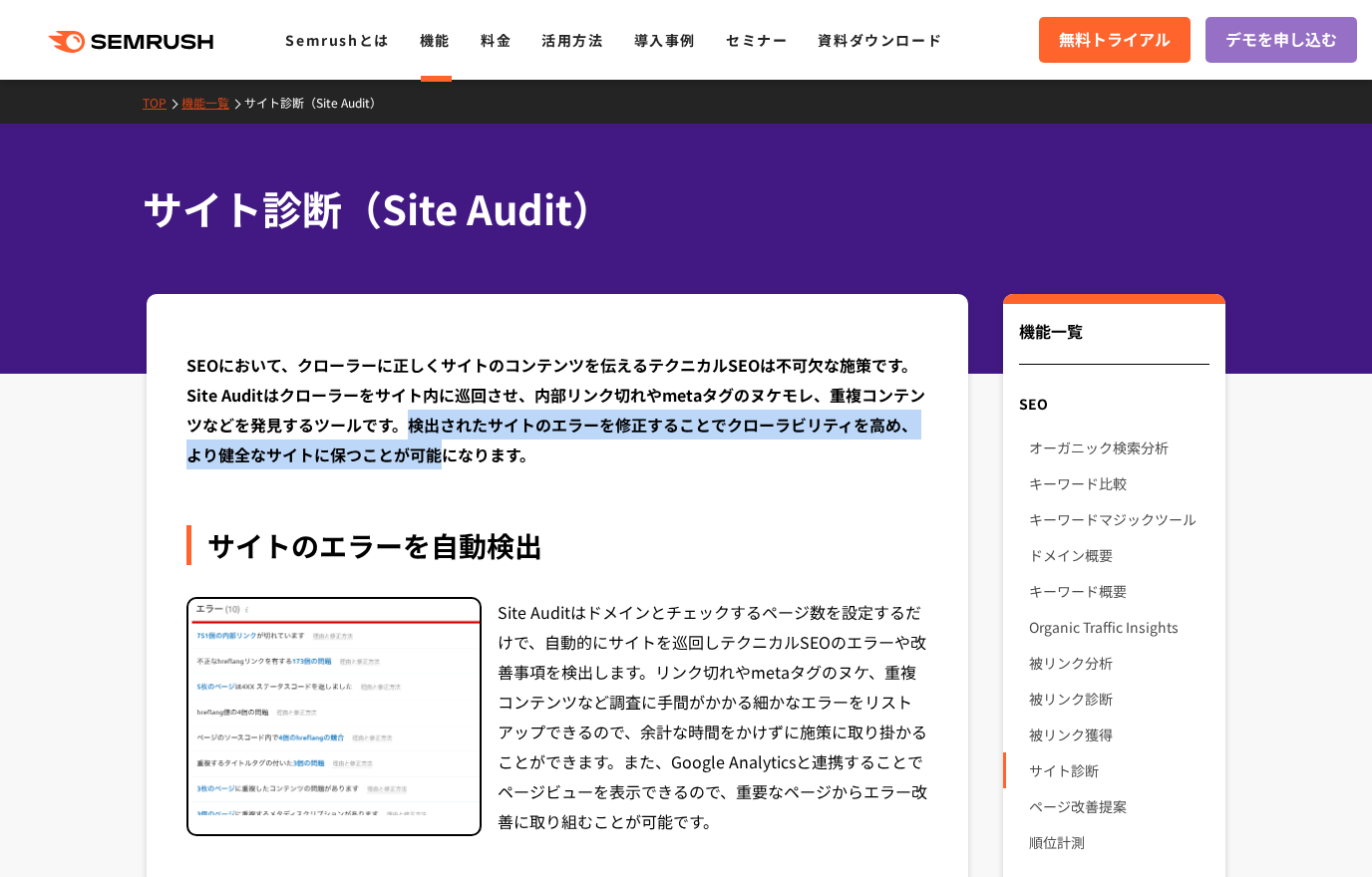 drag, startPoint x: 411, startPoint y: 421, endPoint x: 435, endPoint y: 461, distance: 46.647615 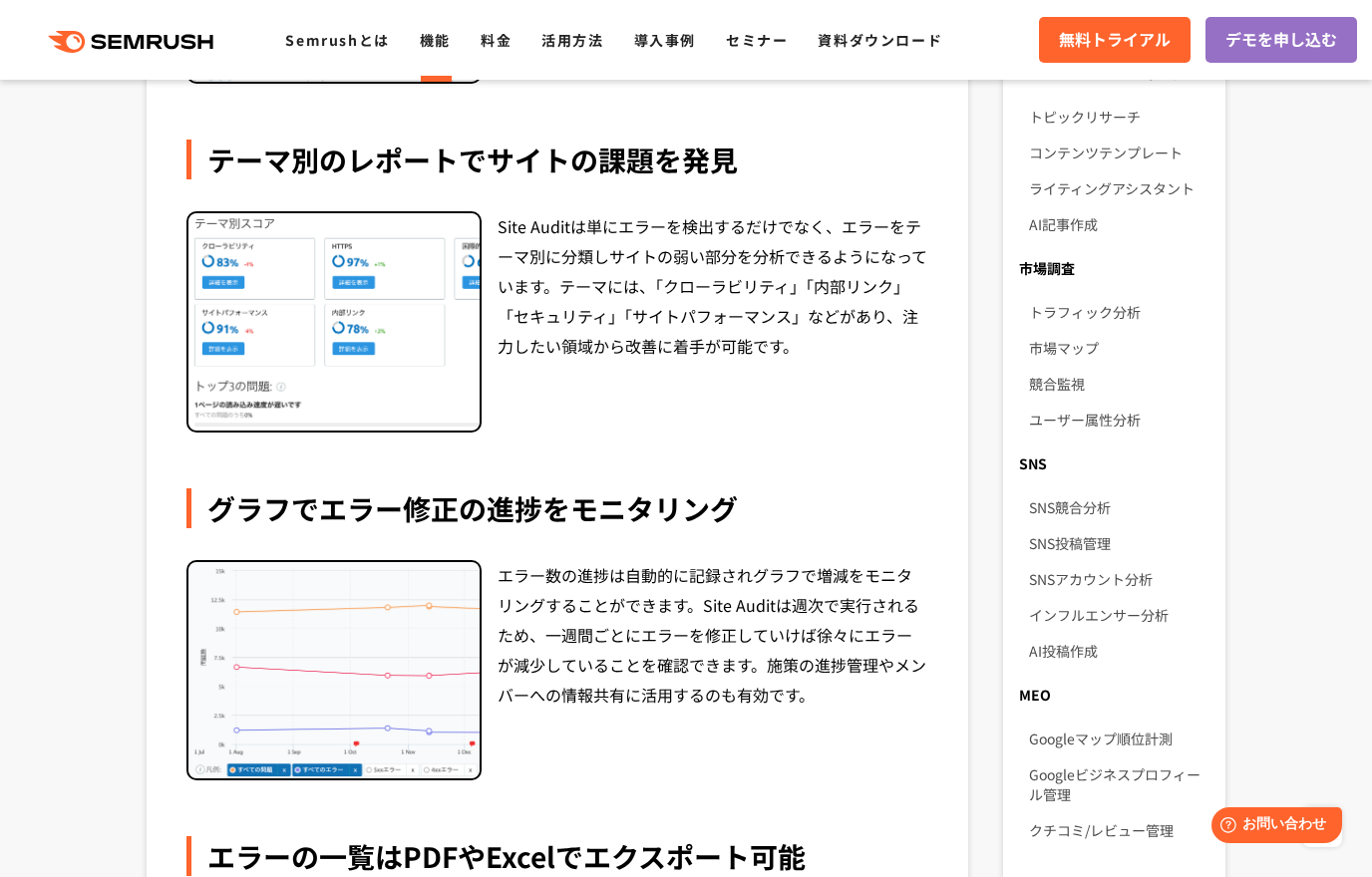 scroll, scrollTop: 1196, scrollLeft: 0, axis: vertical 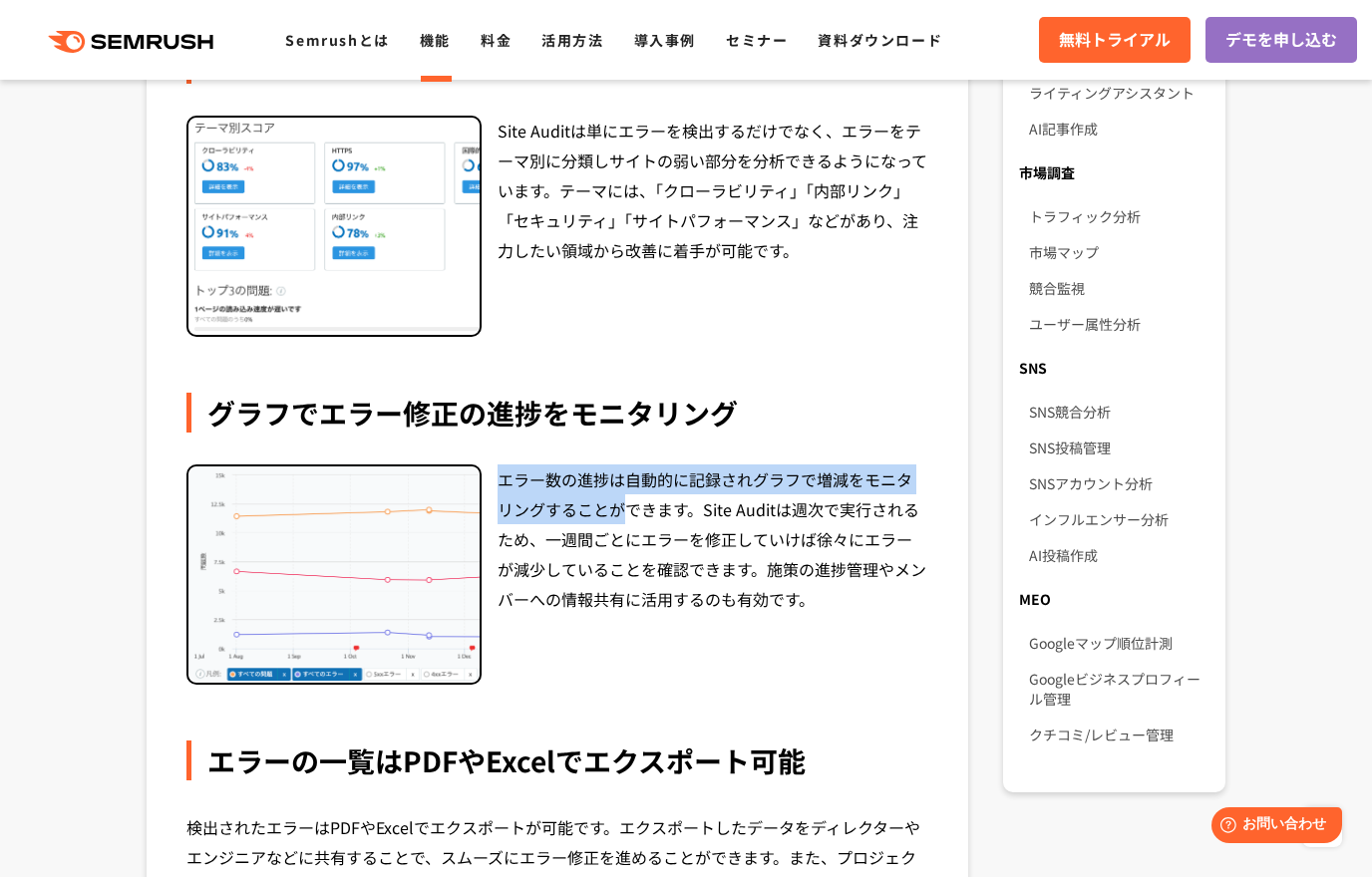 drag, startPoint x: 500, startPoint y: 473, endPoint x: 631, endPoint y: 507, distance: 135.34031 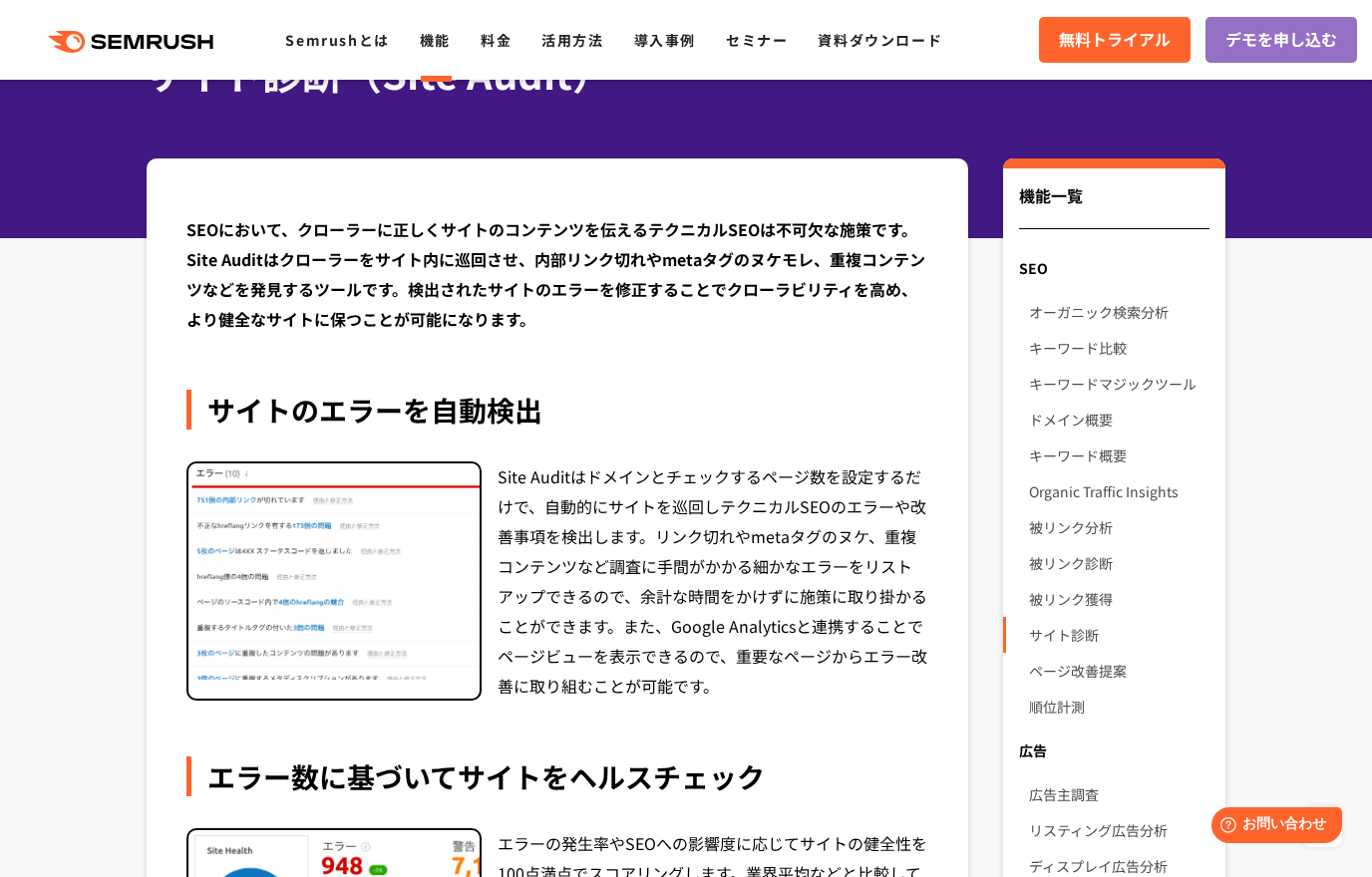 scroll, scrollTop: 0, scrollLeft: 0, axis: both 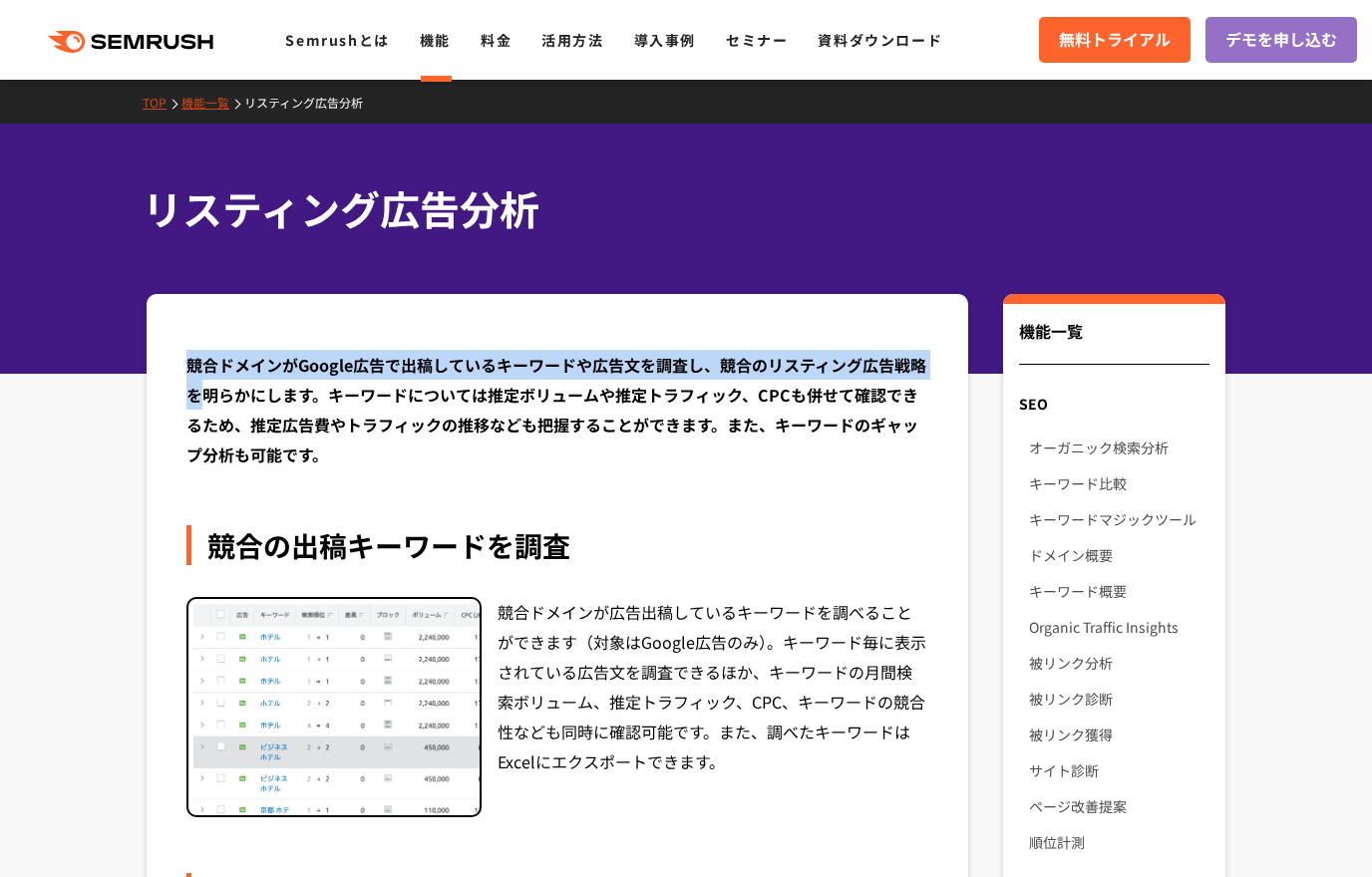 drag, startPoint x: 187, startPoint y: 359, endPoint x: 210, endPoint y: 406, distance: 52.3259 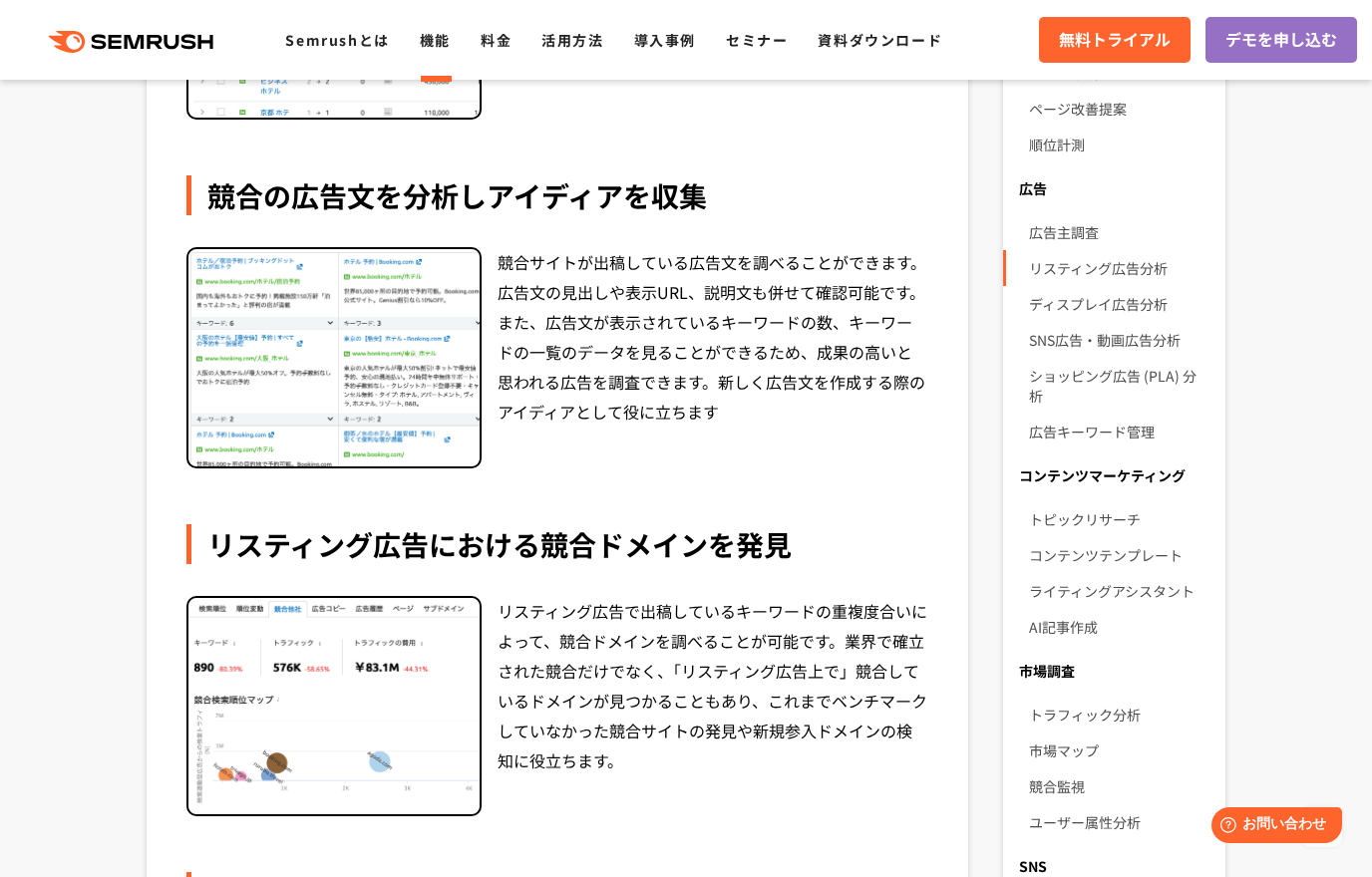 scroll, scrollTop: 1096, scrollLeft: 0, axis: vertical 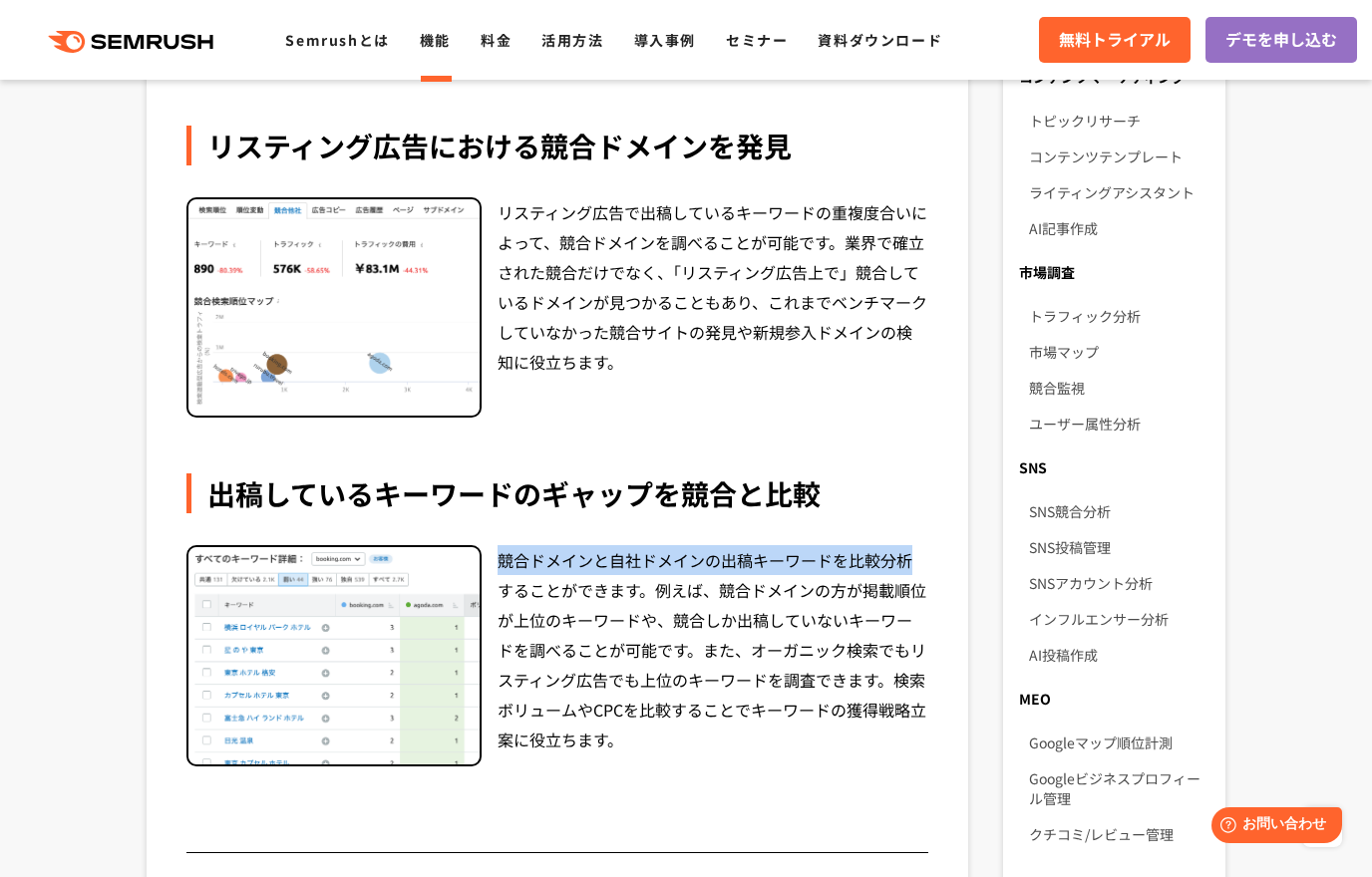 drag, startPoint x: 501, startPoint y: 565, endPoint x: 915, endPoint y: 557, distance: 414.0773 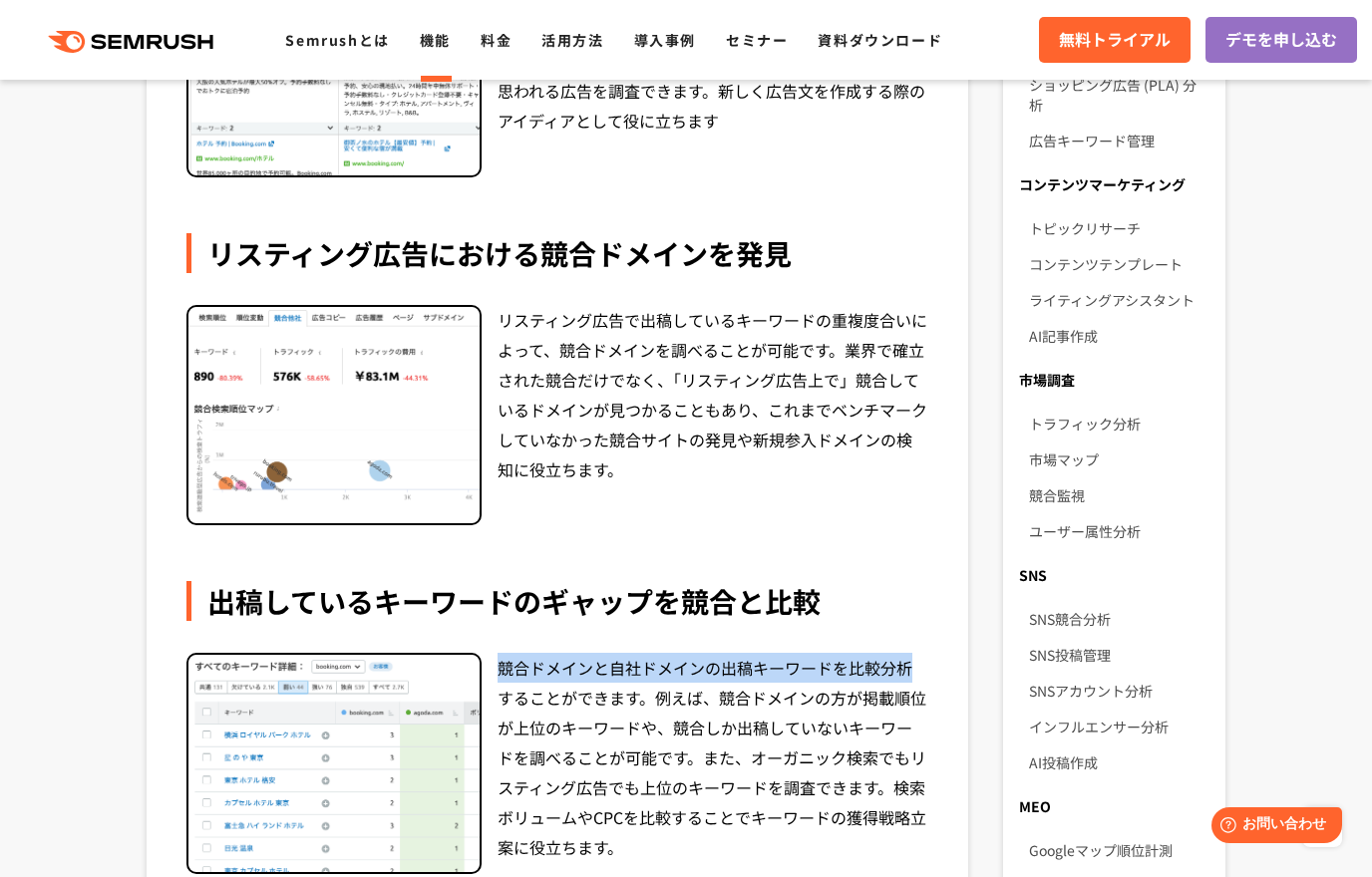 scroll, scrollTop: 897, scrollLeft: 0, axis: vertical 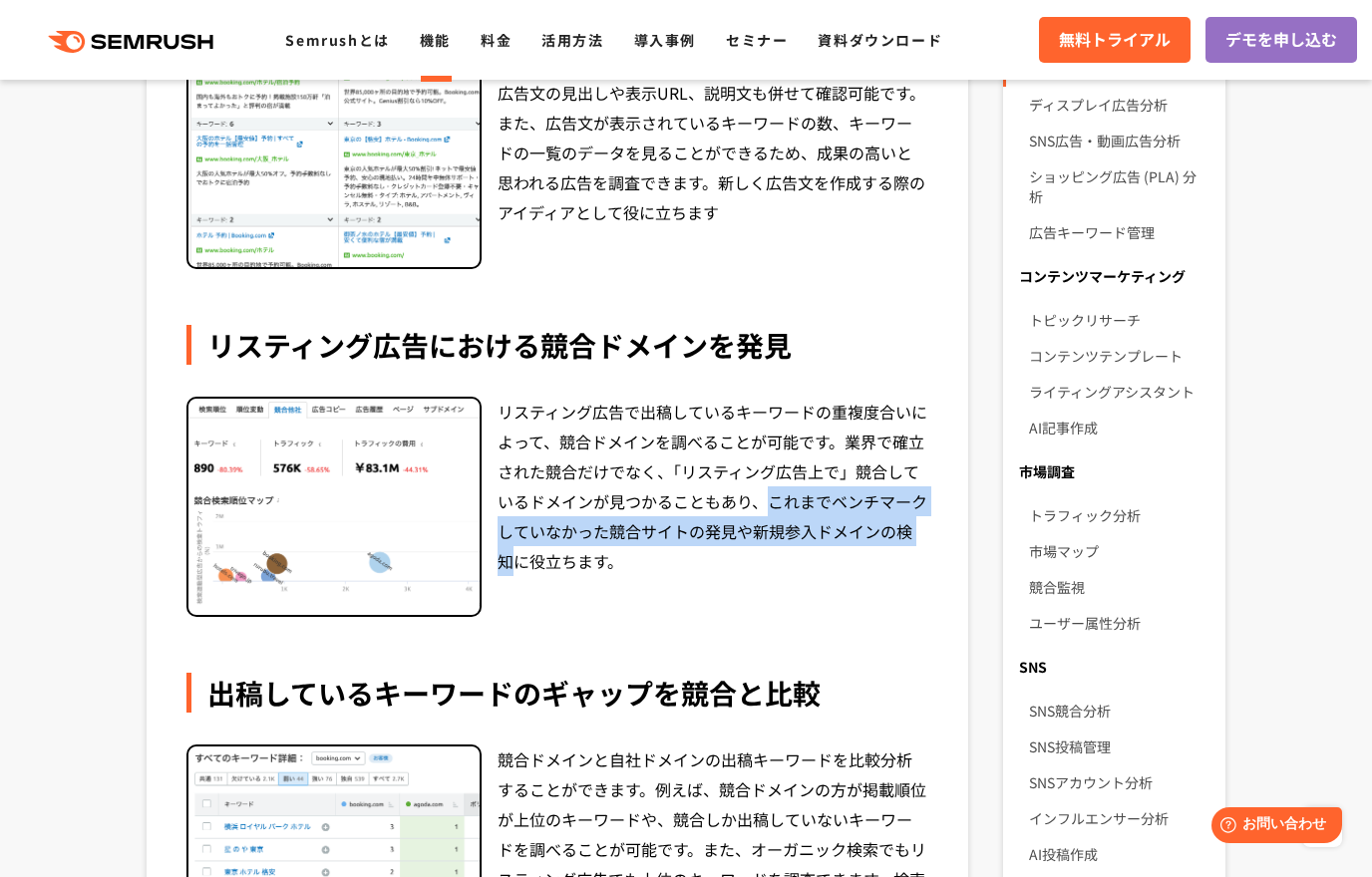 drag, startPoint x: 773, startPoint y: 502, endPoint x: 924, endPoint y: 537, distance: 155.00323 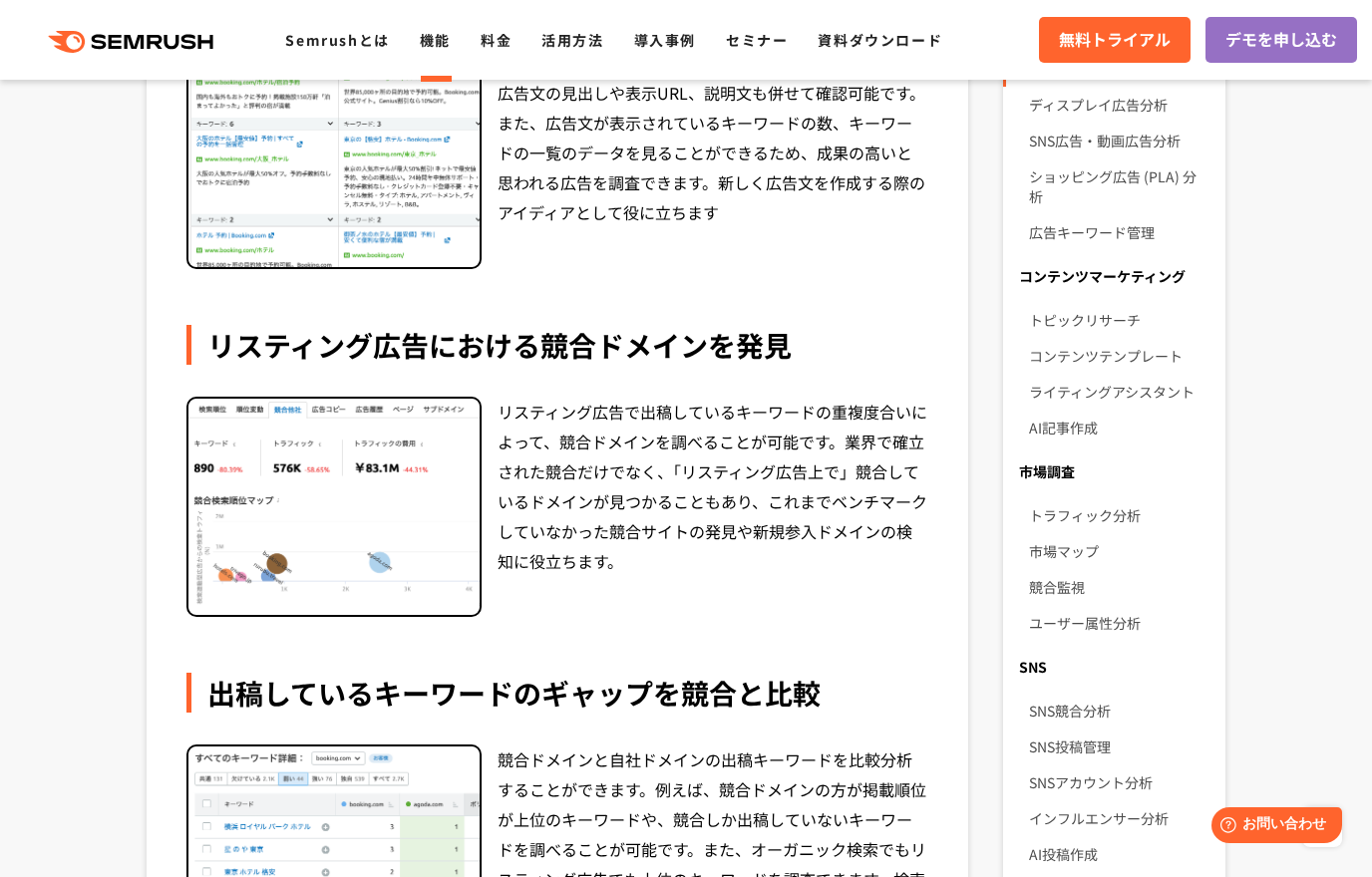 click on "リスティング広告で出稿しているキーワードの重複度合いによって、競合ドメインを調べることが可能です。業界で確立された競合だけでなく、「リスティング広告上で」競合しているドメインが見つかることもあり、これまでベンチマークしていなかった競合サイトの発見や新規参入ドメインの検知に役立ちます。" at bounding box center [713, 507] 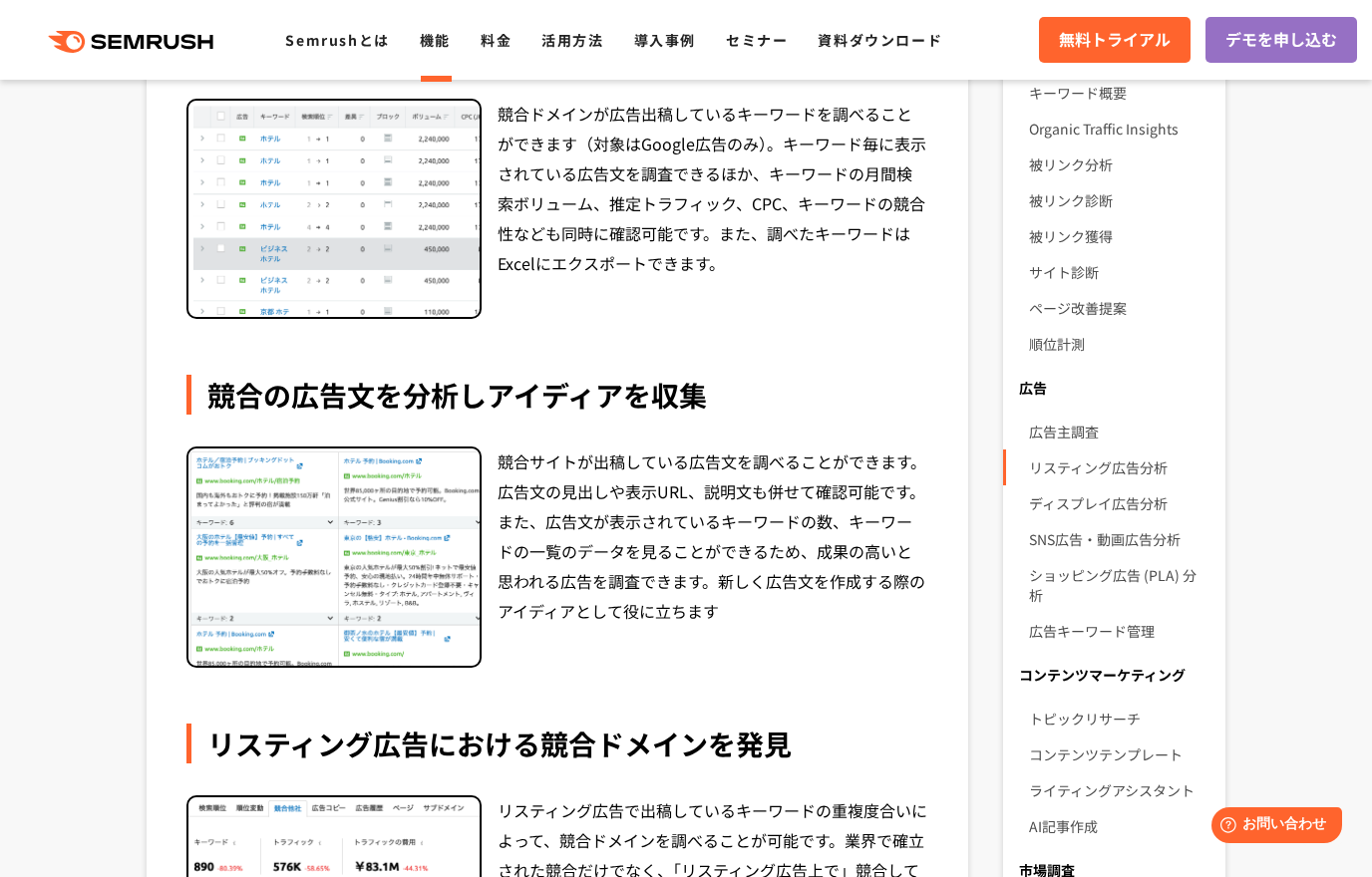 scroll, scrollTop: 797, scrollLeft: 0, axis: vertical 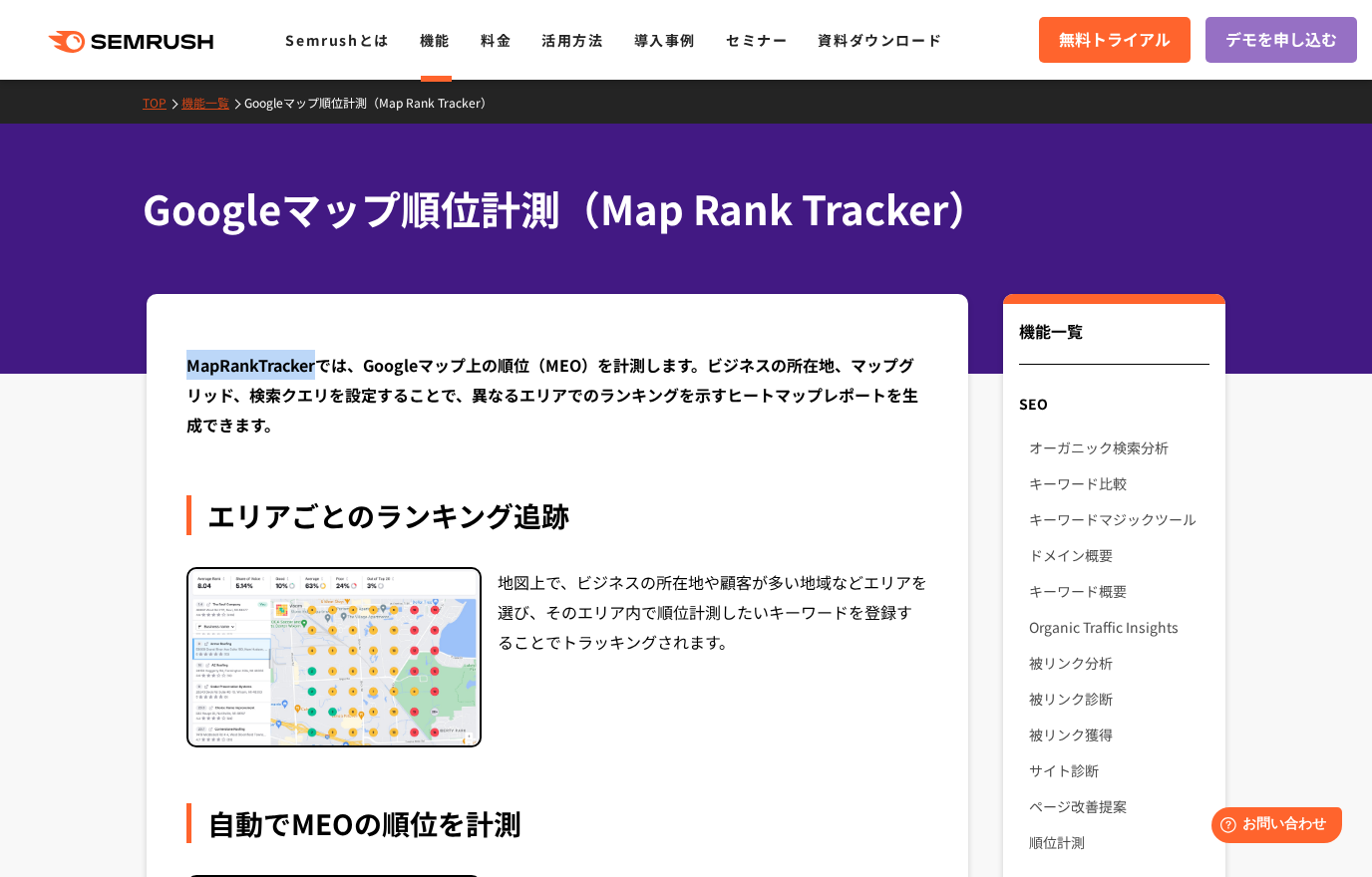 drag, startPoint x: 190, startPoint y: 364, endPoint x: 320, endPoint y: 358, distance: 130.13839 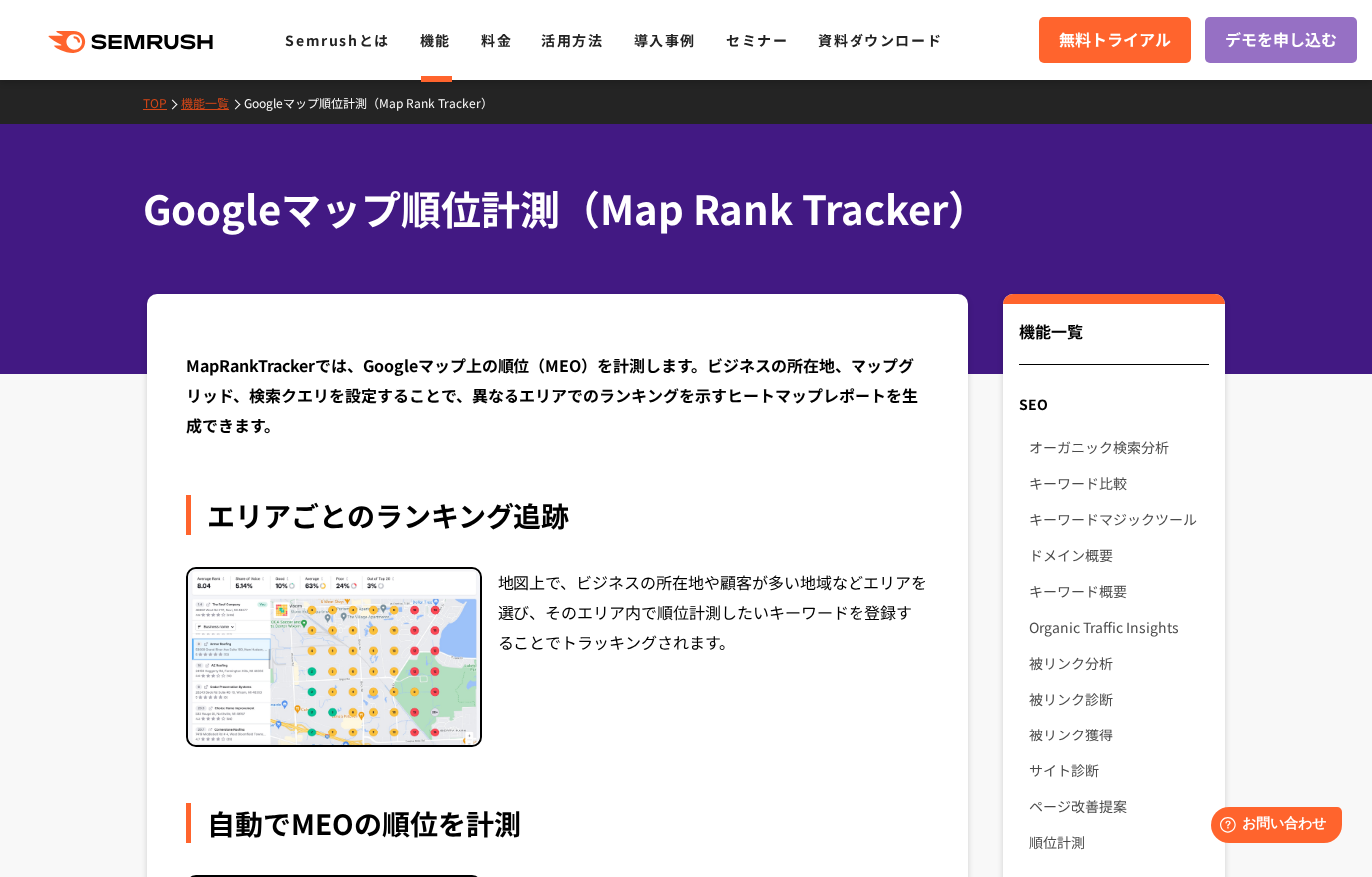 click on "エリアごとのランキング追跡" at bounding box center [557, 515] 